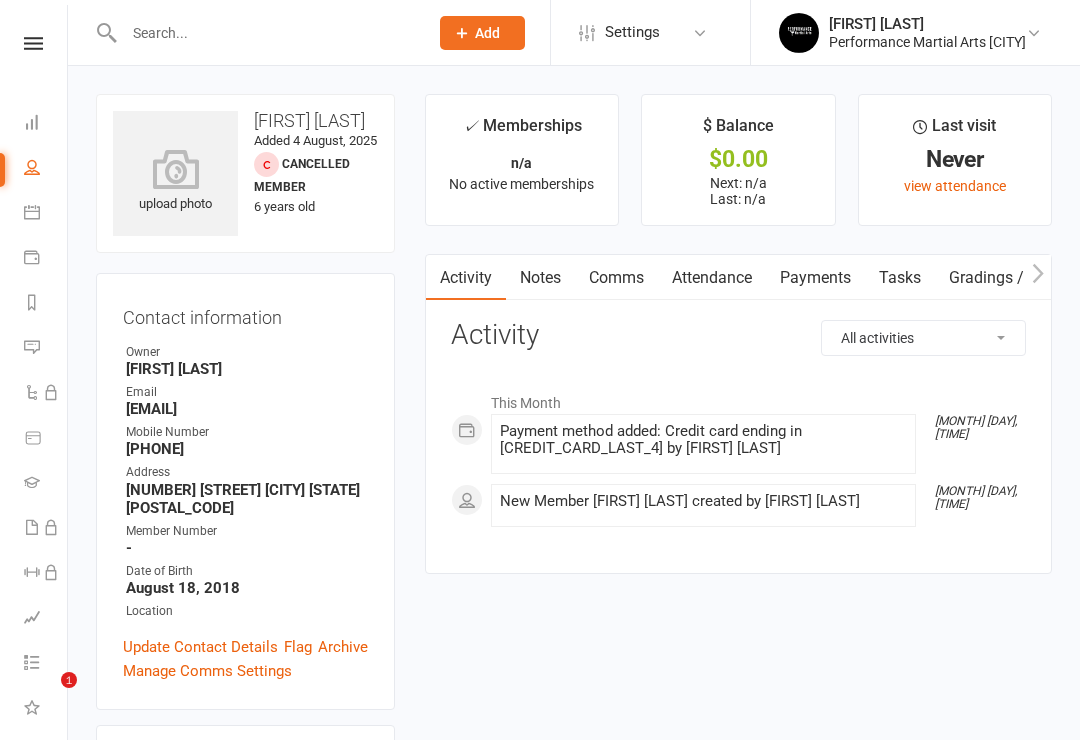 scroll, scrollTop: 499, scrollLeft: 0, axis: vertical 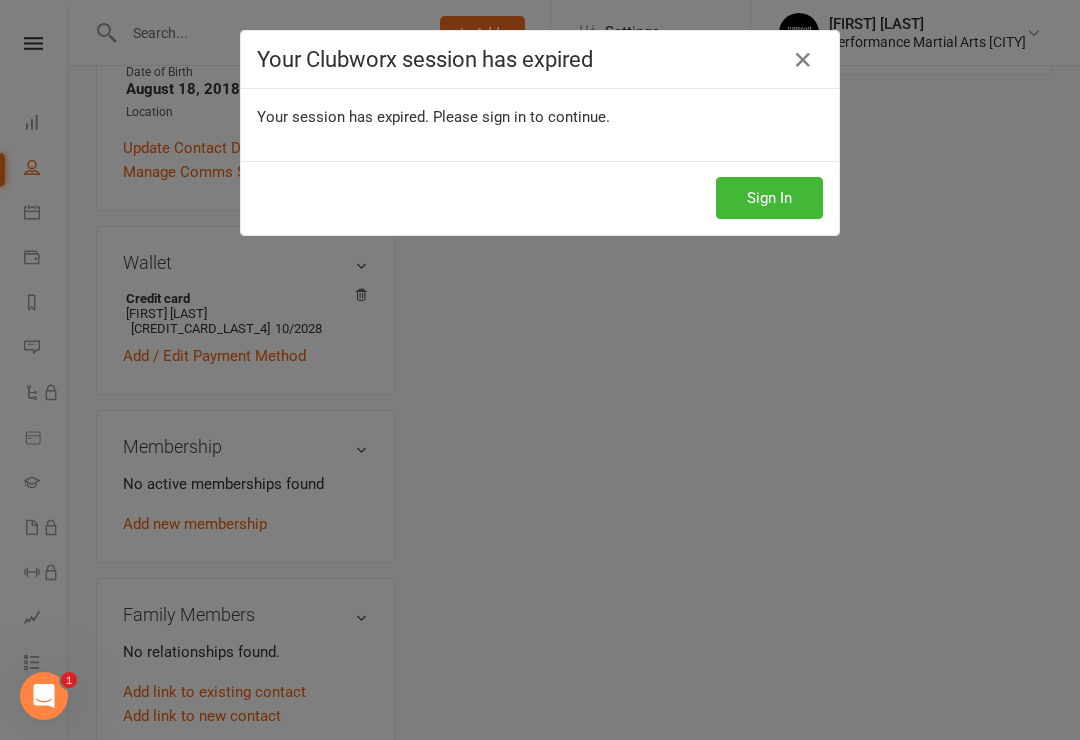 click on "Sign In" at bounding box center (769, 198) 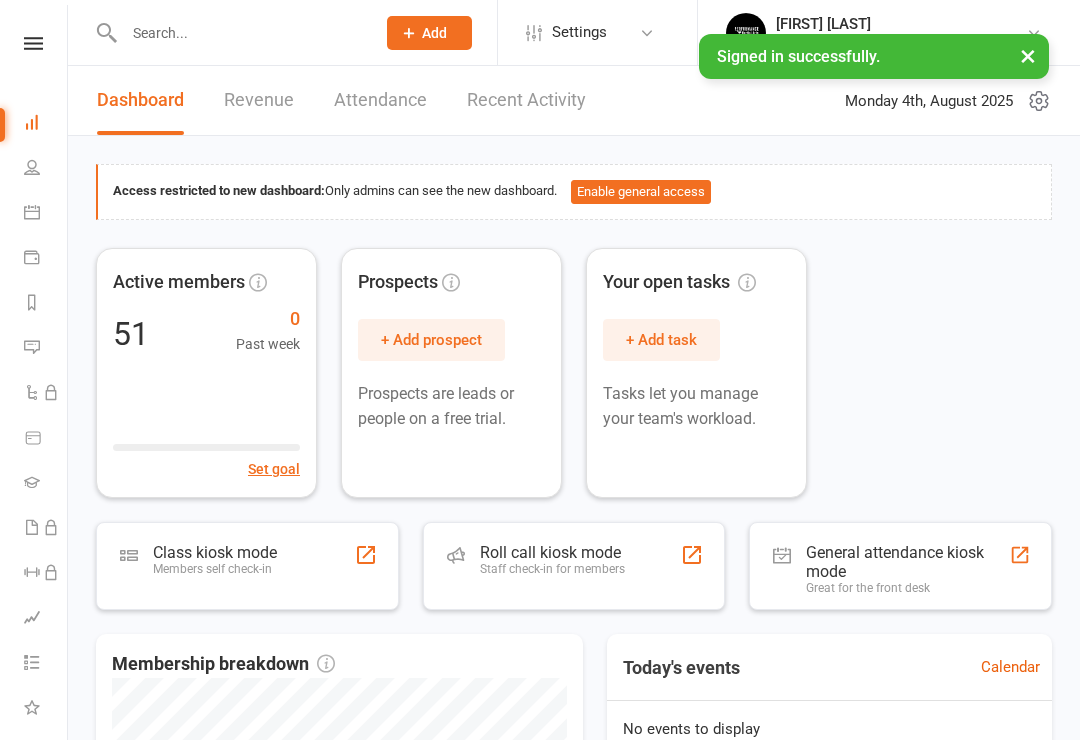 scroll, scrollTop: 0, scrollLeft: 0, axis: both 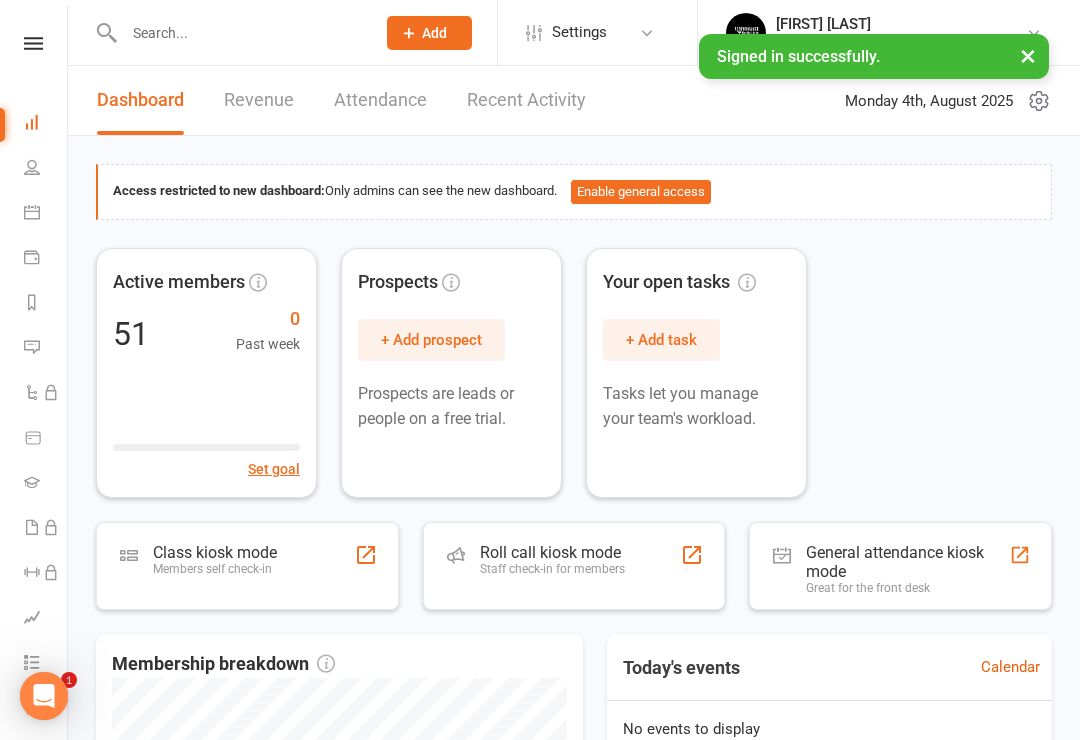 click at bounding box center (32, 212) 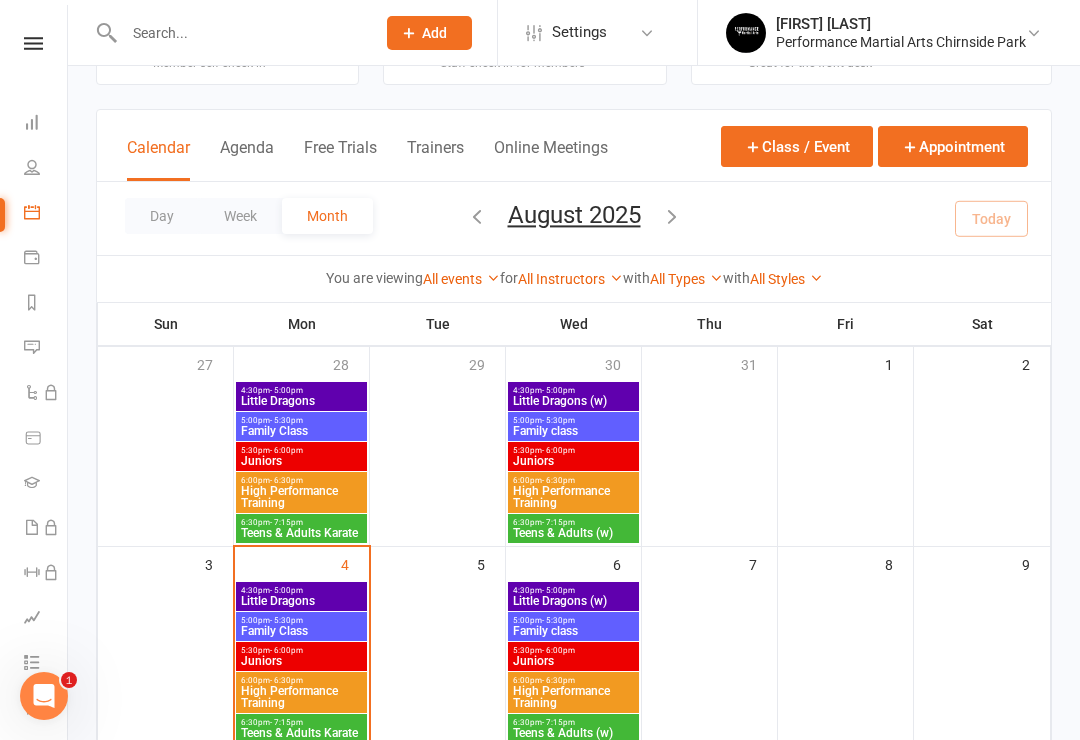 scroll, scrollTop: 118, scrollLeft: 0, axis: vertical 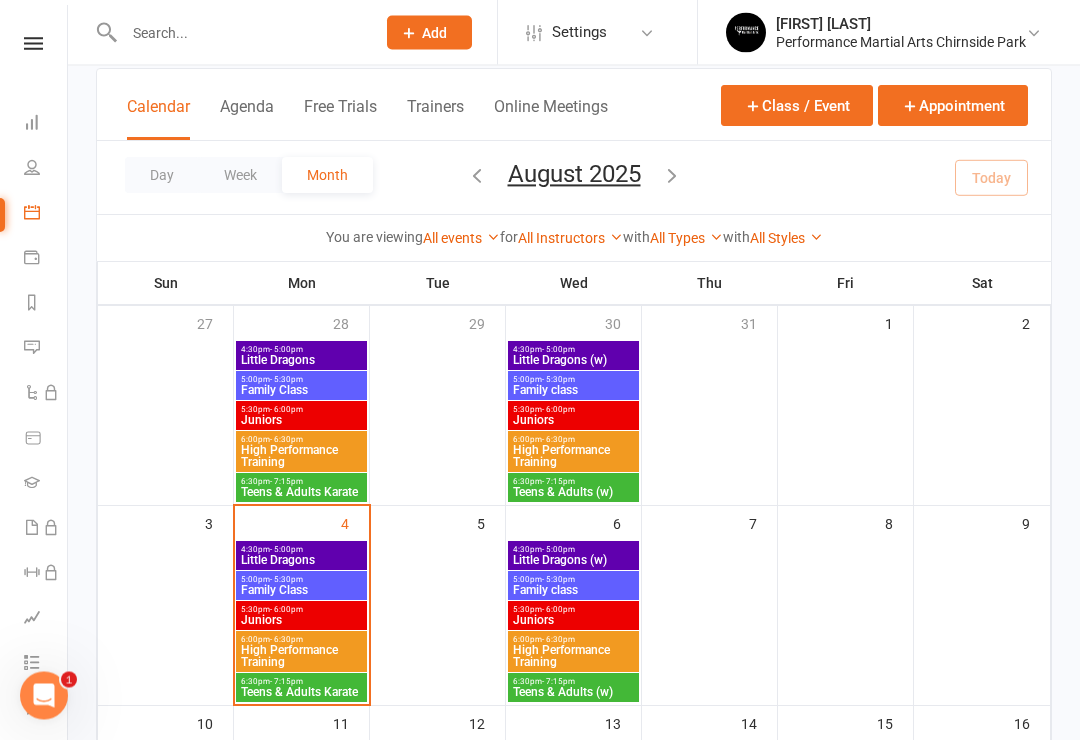 click on "High Performance Training" at bounding box center (301, 657) 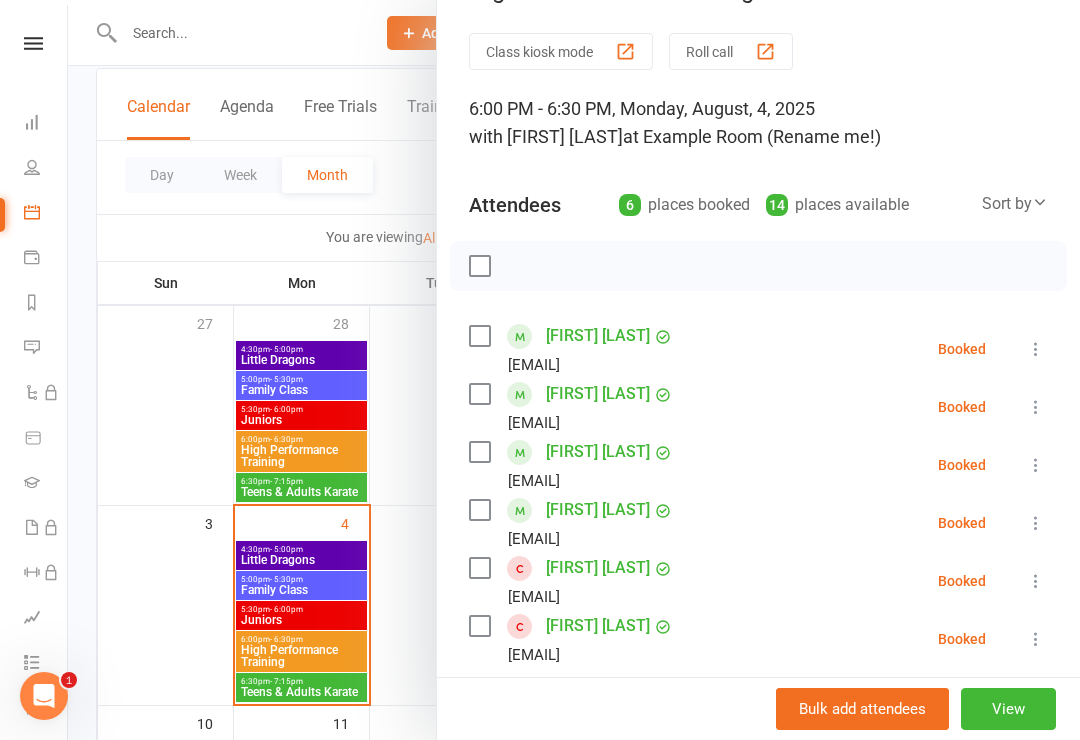 scroll, scrollTop: 62, scrollLeft: 0, axis: vertical 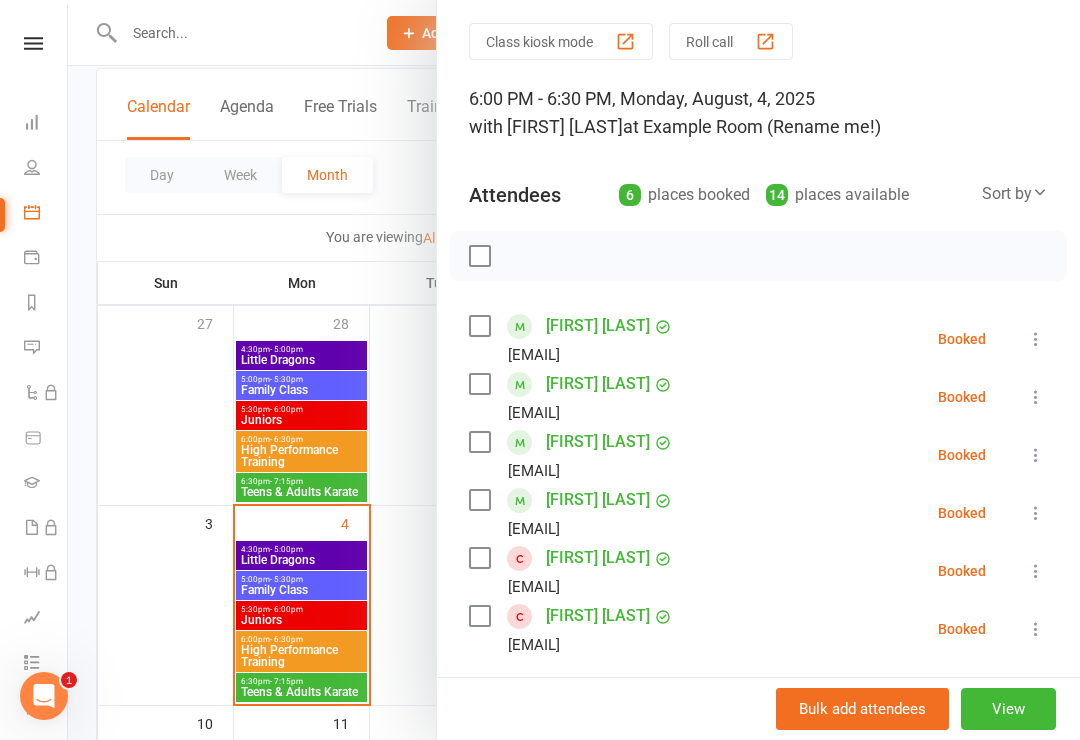 click at bounding box center [479, 326] 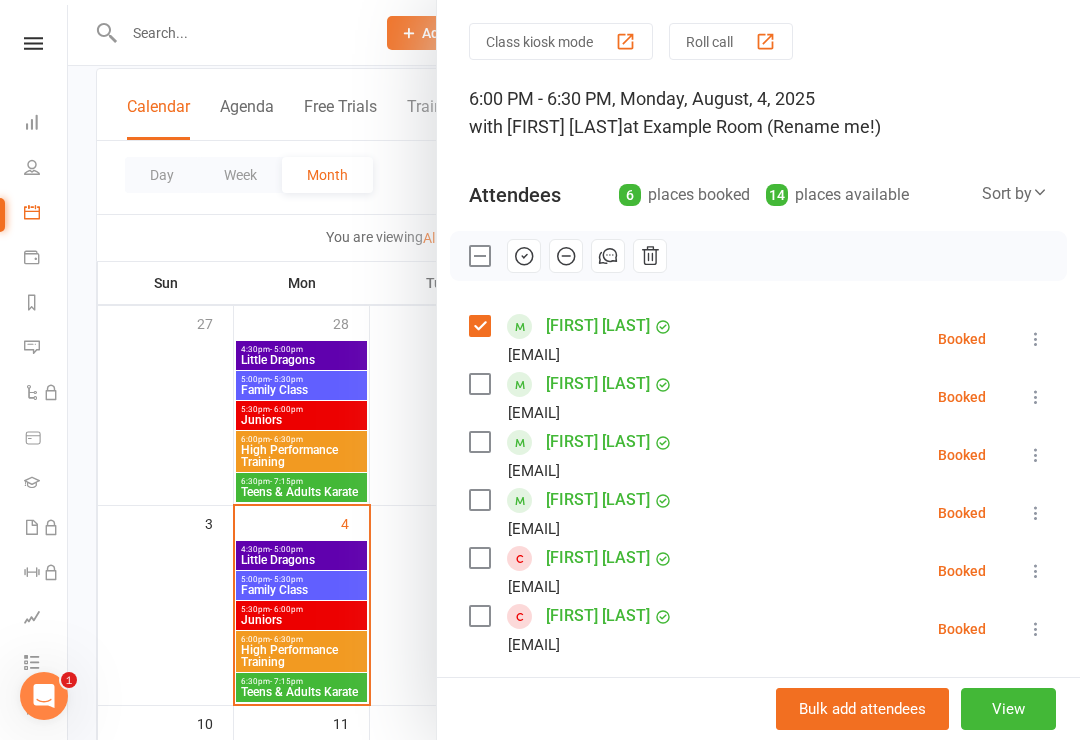click at bounding box center [479, 384] 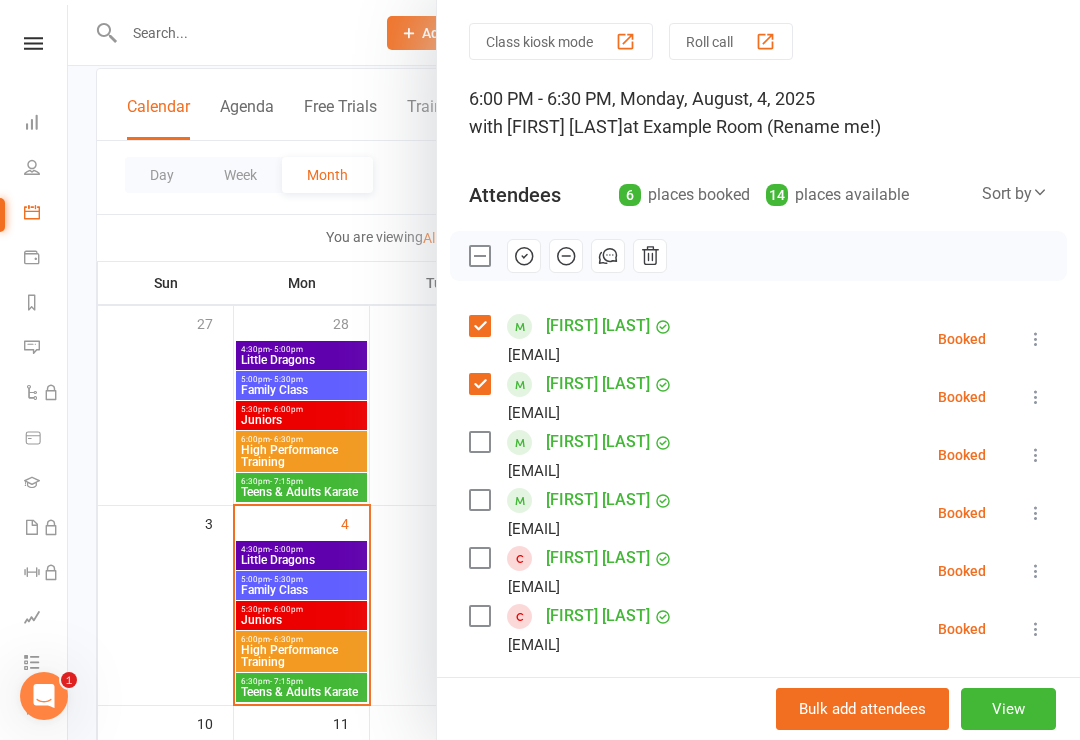 click on "[FIRST] [LAST]  [EMAIL]" at bounding box center [575, 455] 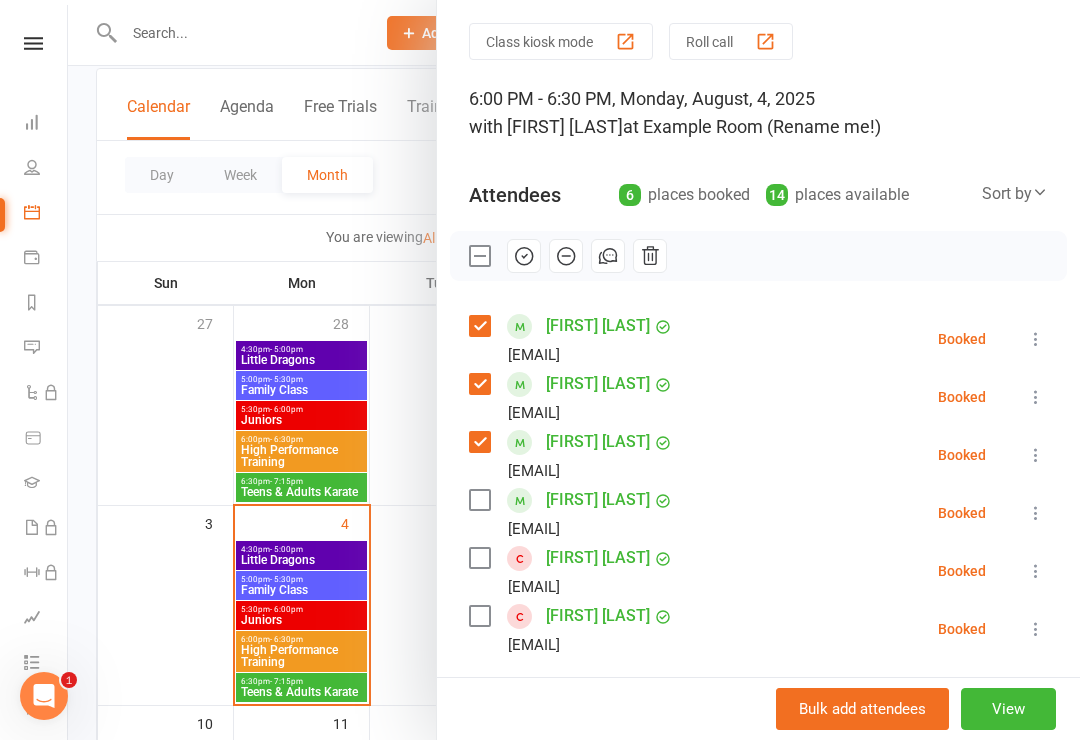 click at bounding box center [479, 500] 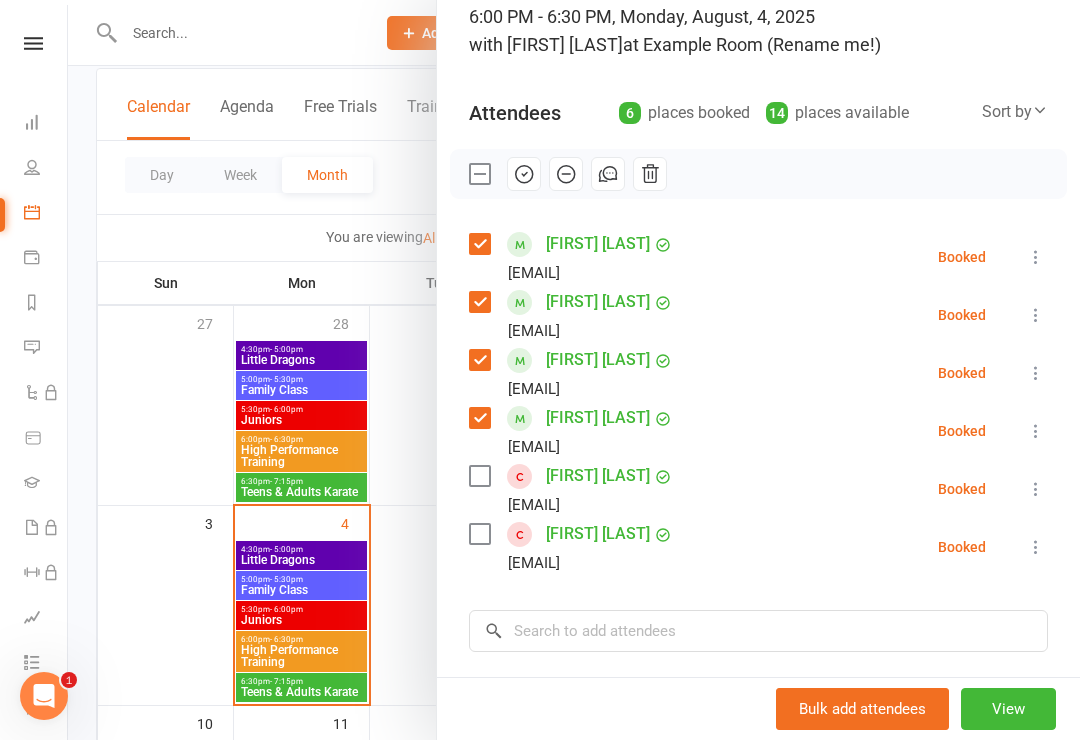 scroll, scrollTop: 167, scrollLeft: 0, axis: vertical 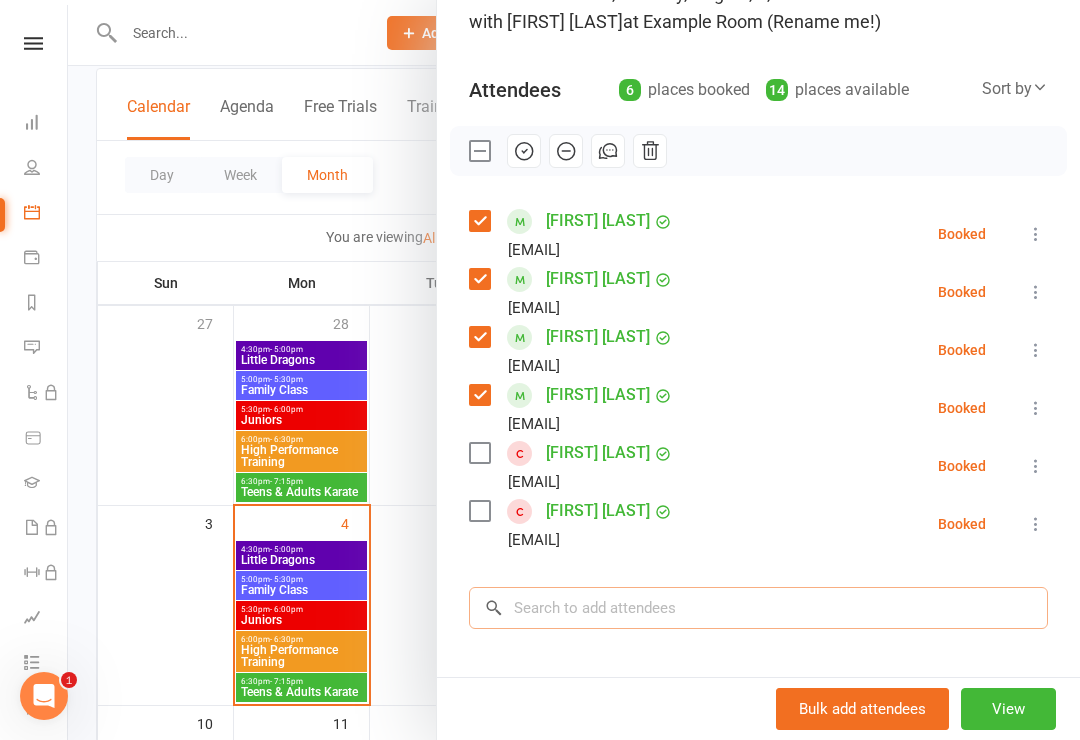 click at bounding box center [758, 608] 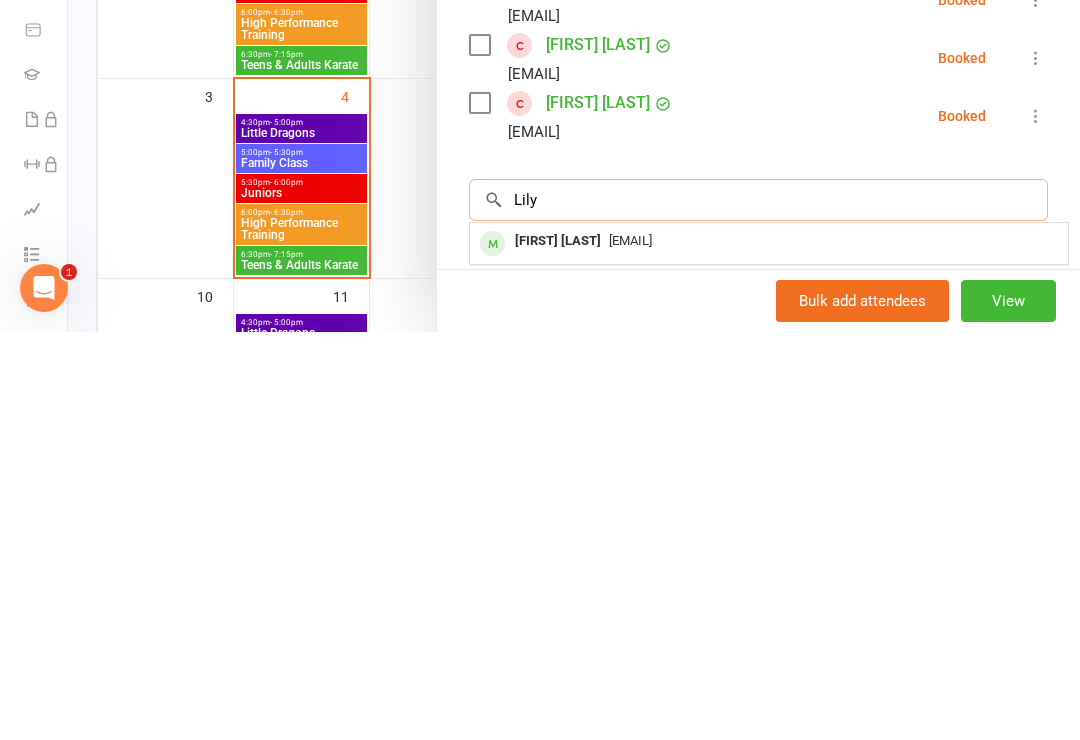 type on "Lily" 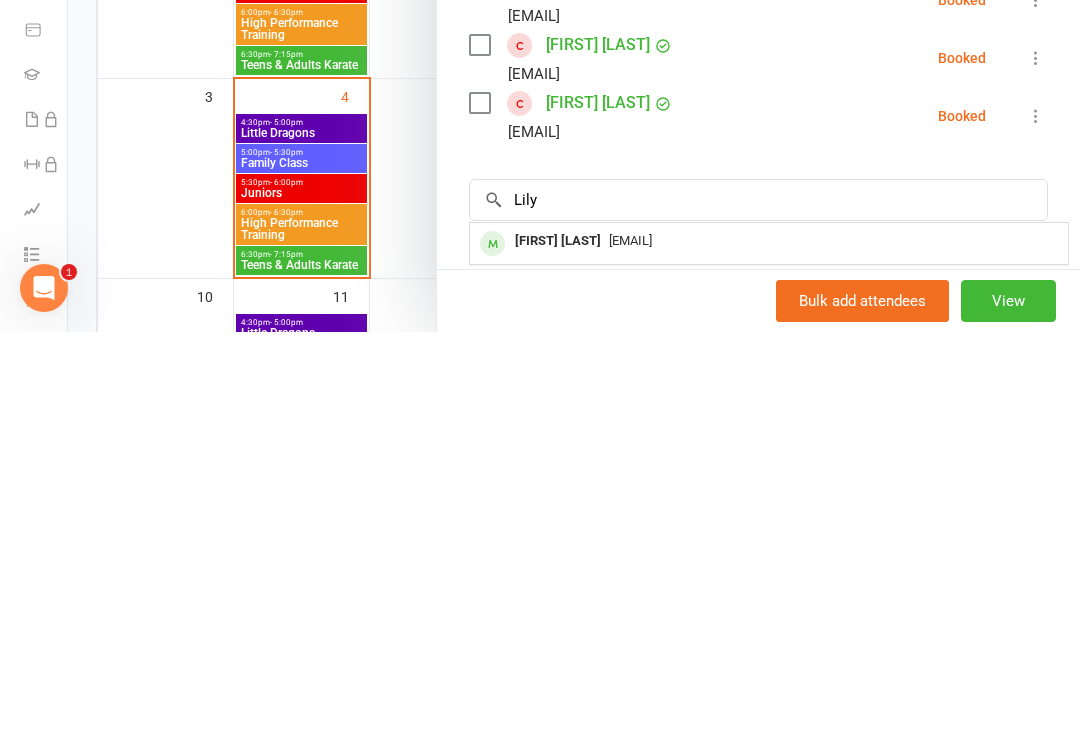 click on "[FIRST] [LAST] [EMAIL]" at bounding box center [769, 651] 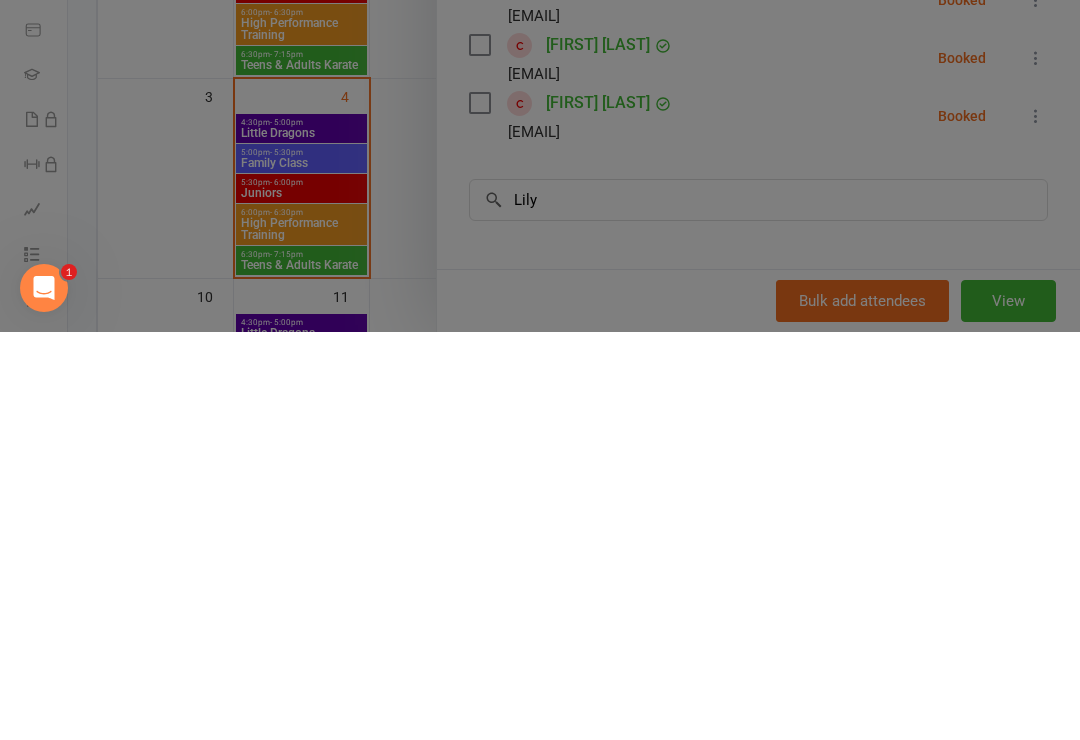 type 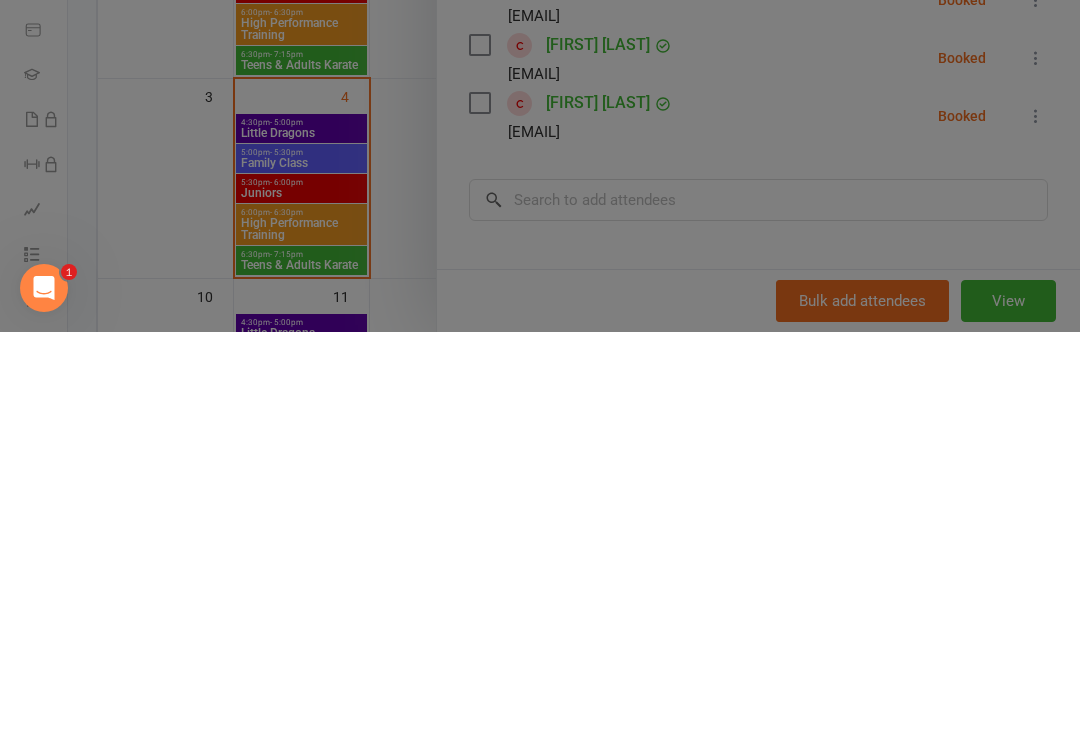 scroll, scrollTop: 546, scrollLeft: 0, axis: vertical 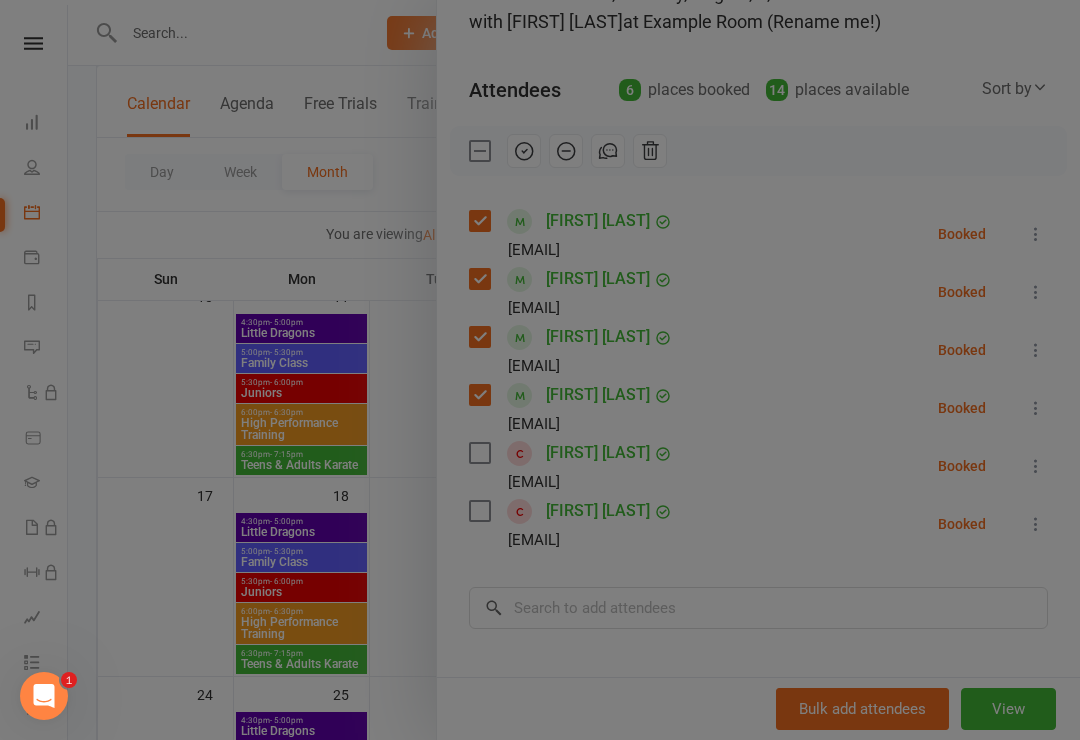 click on "Next 1 2 3 4 5 6 7 8 9 10 11 12 13 14 15 16 17 18 19 20 21 22 23 24 25 26 27 28 29 30 31 32 33 34 35 36 37 38 39 40 41 42 43 44 45 46 47 48 49 50 51 52 53 Events in series" at bounding box center (540, 136) 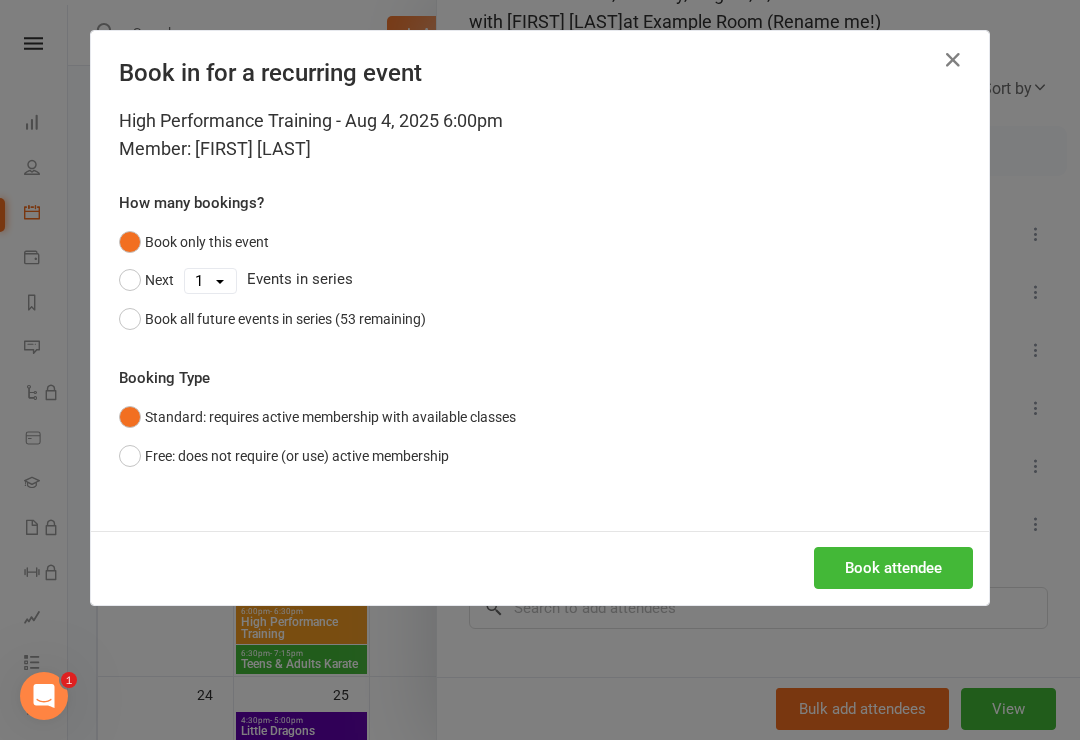 click on "Book attendee" at bounding box center [893, 568] 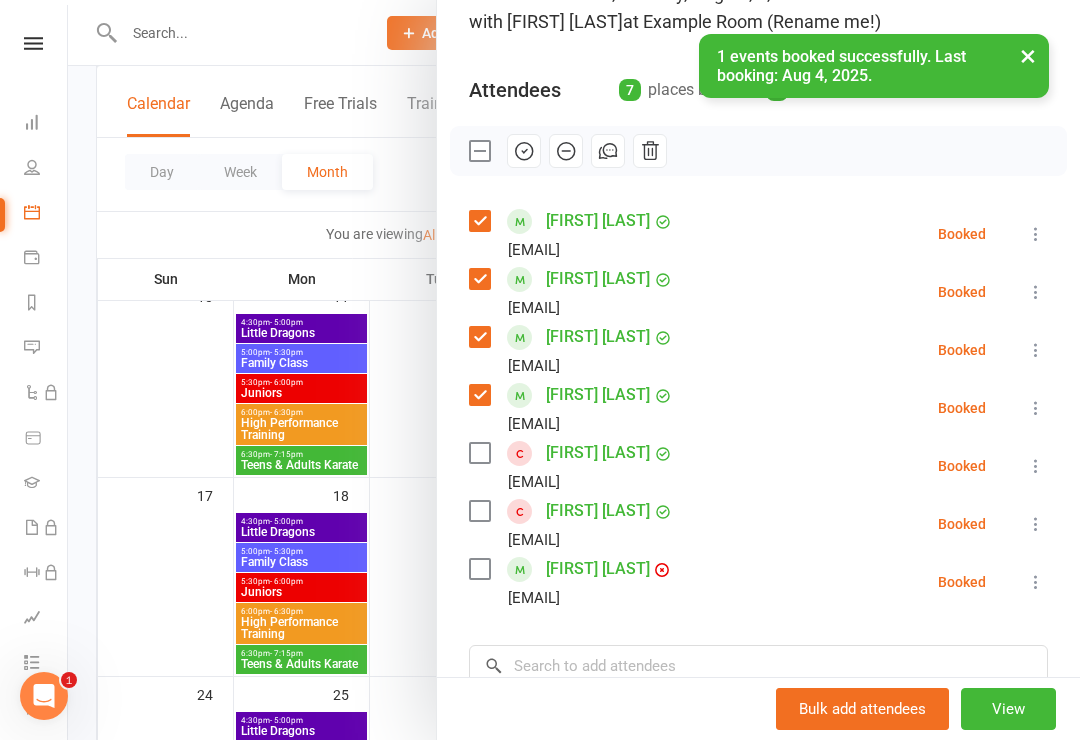 click at bounding box center [479, 569] 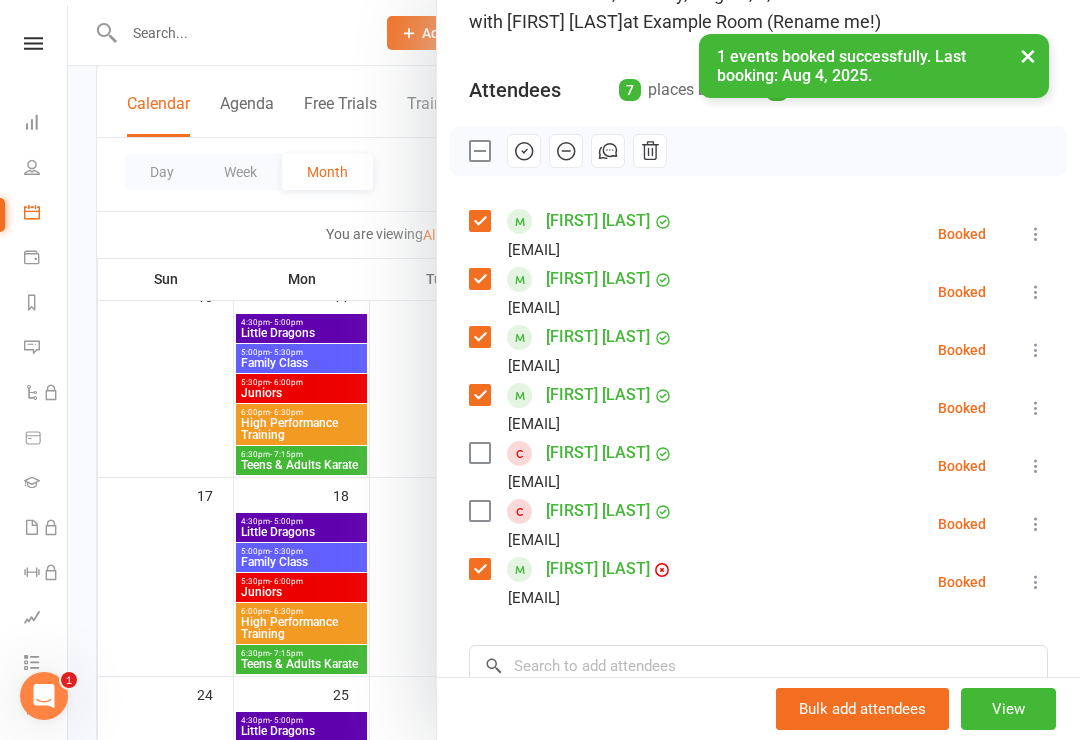 click 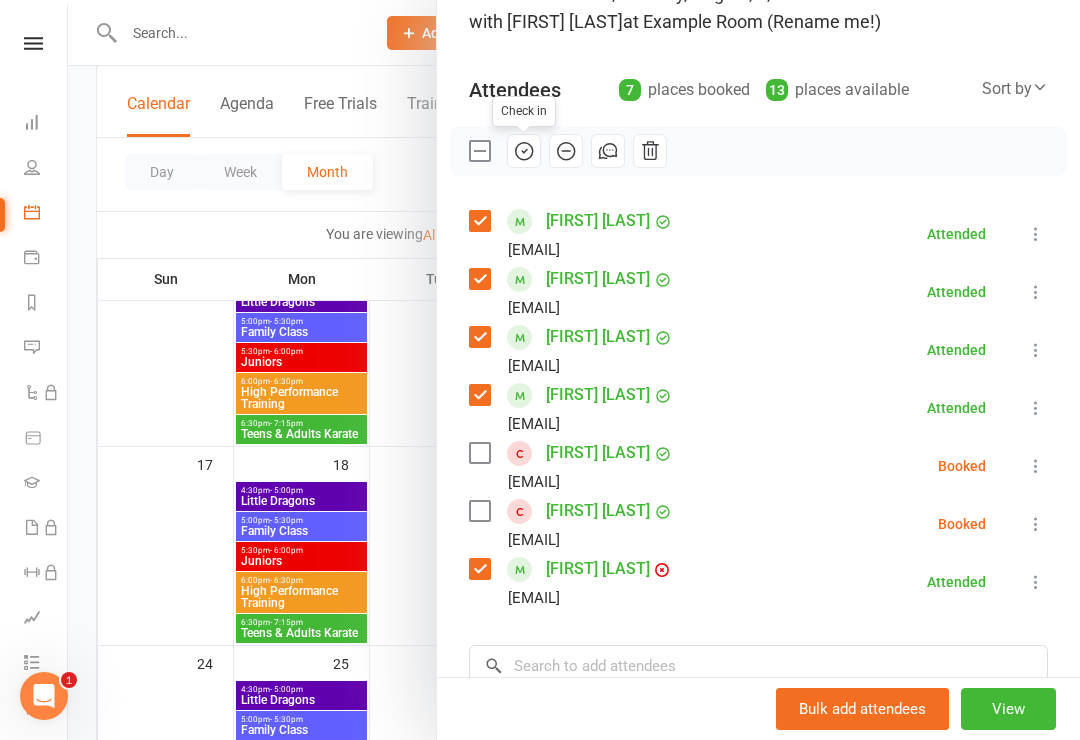 click at bounding box center (479, 151) 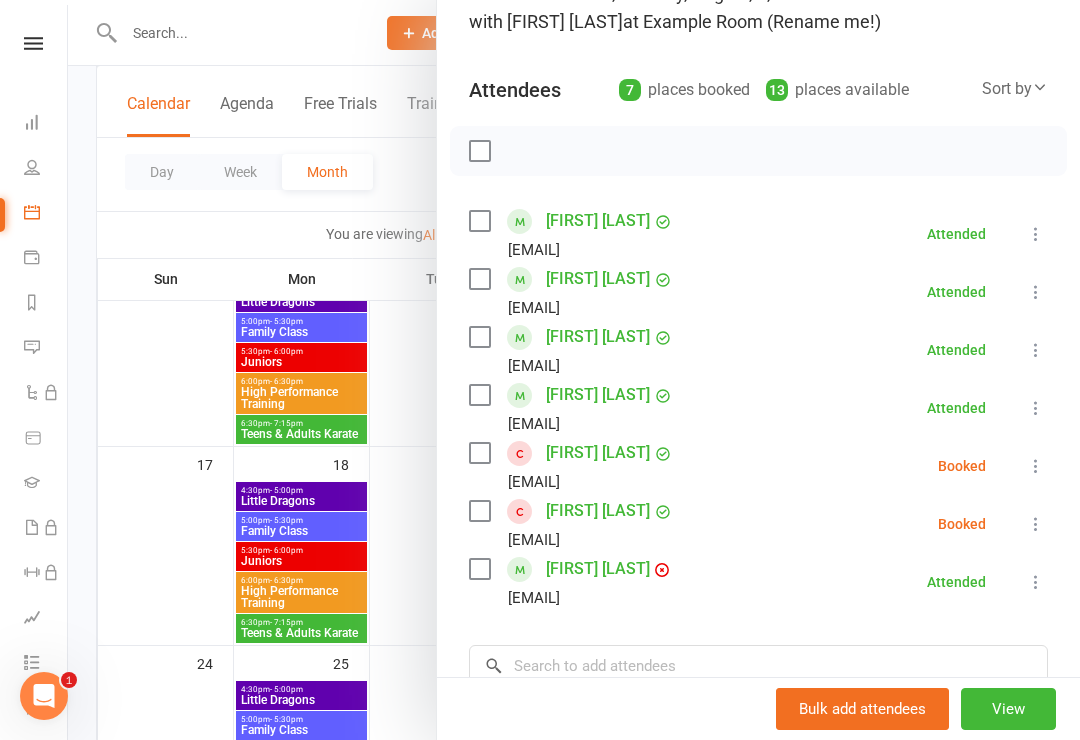 click at bounding box center (758, 151) 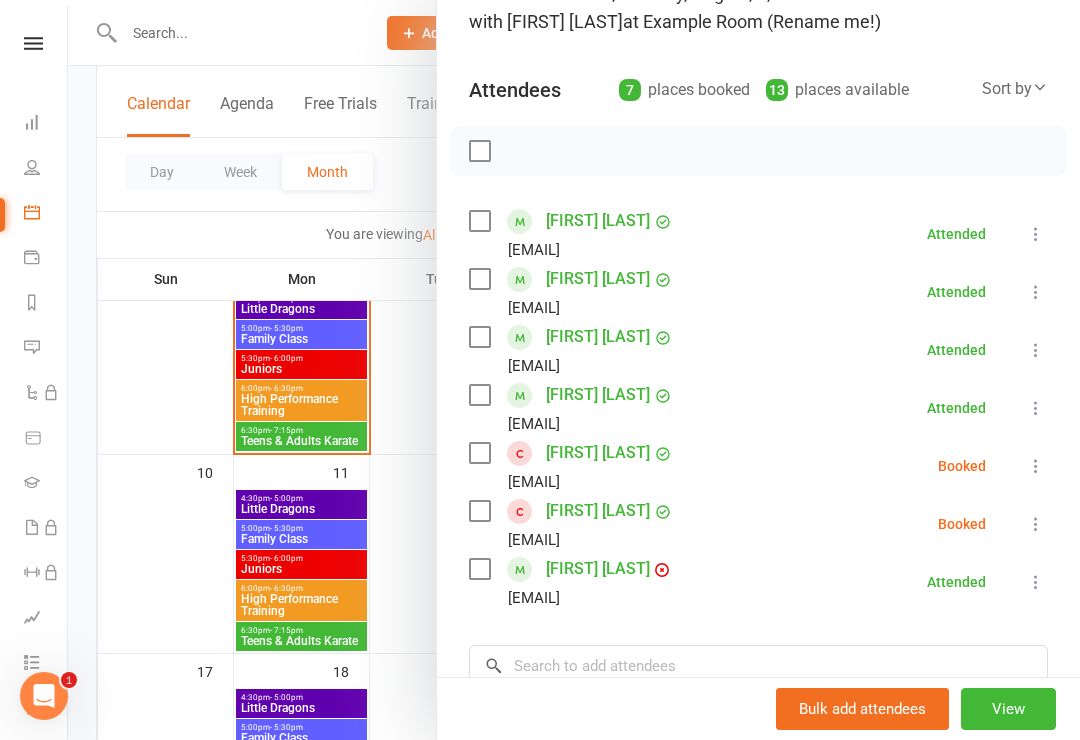 scroll, scrollTop: 367, scrollLeft: 0, axis: vertical 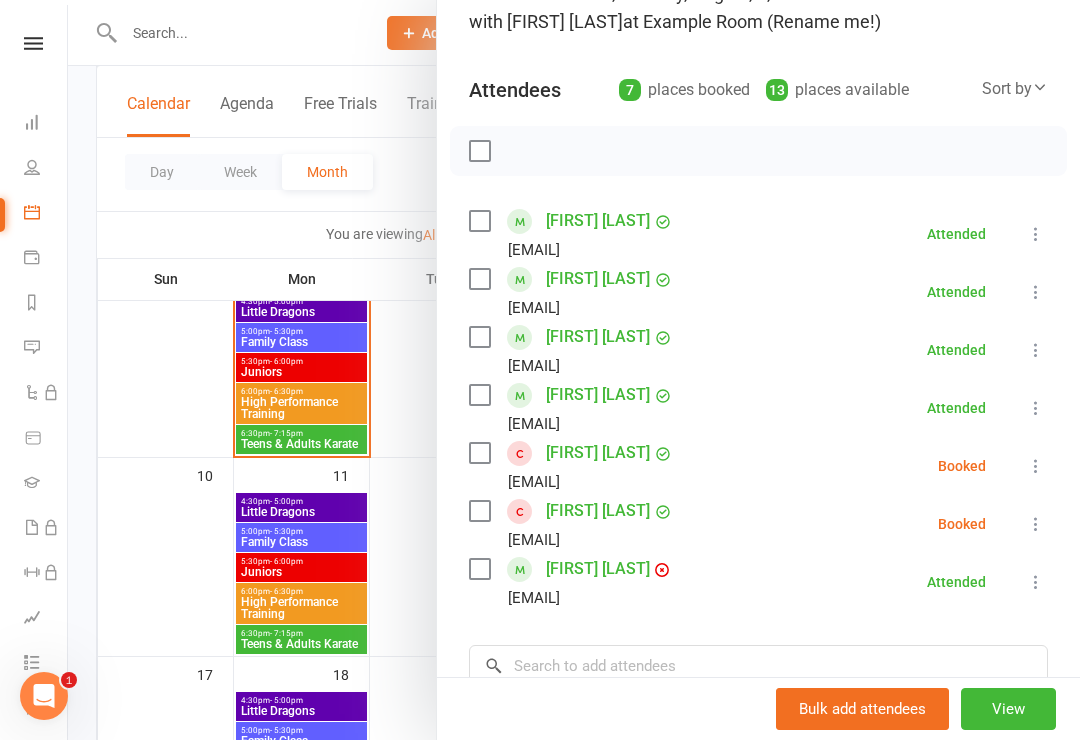 click at bounding box center [574, 370] 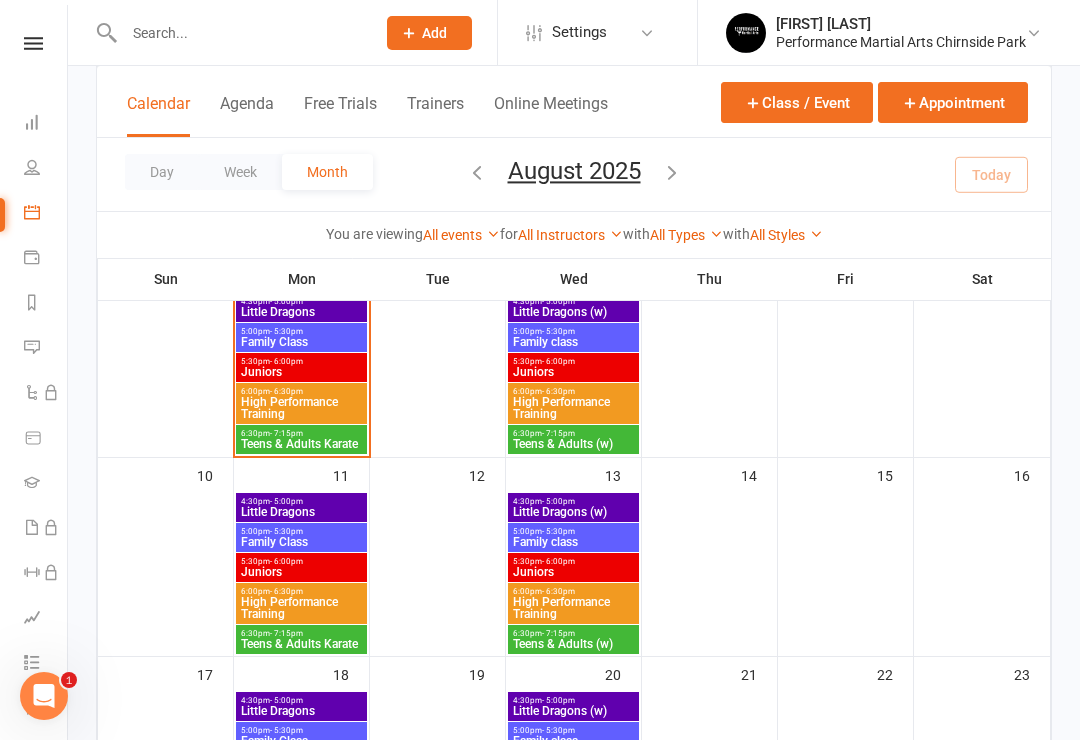 click on "Teens & Adults Karate" at bounding box center [301, 444] 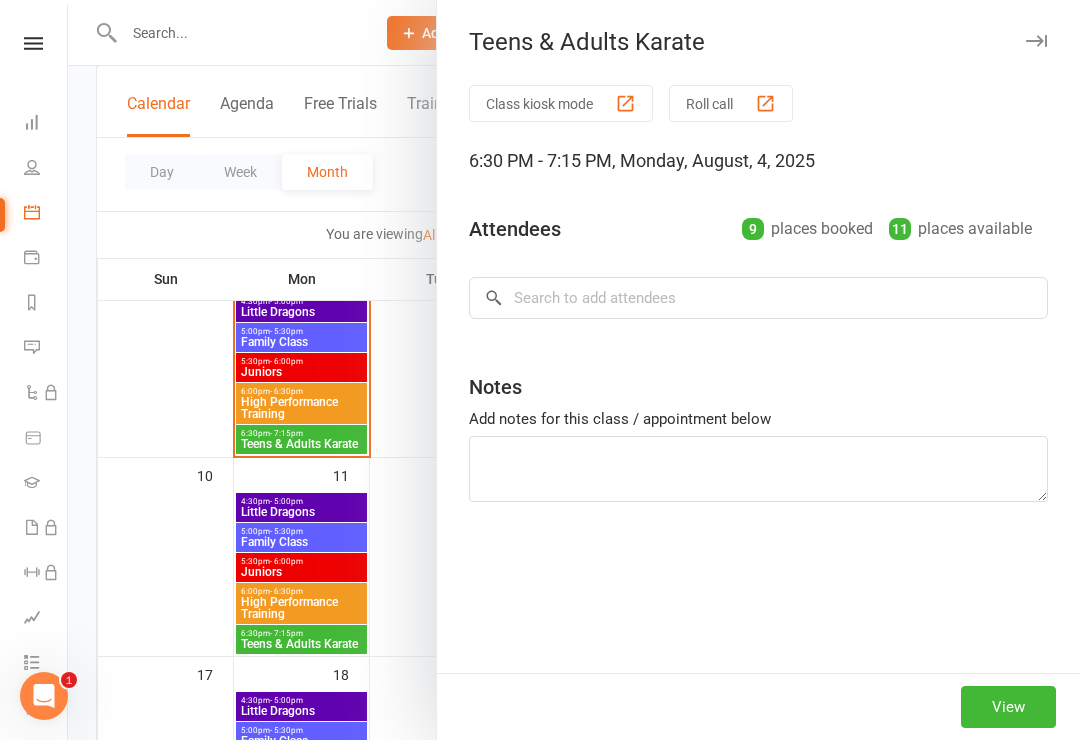 click at bounding box center (574, 370) 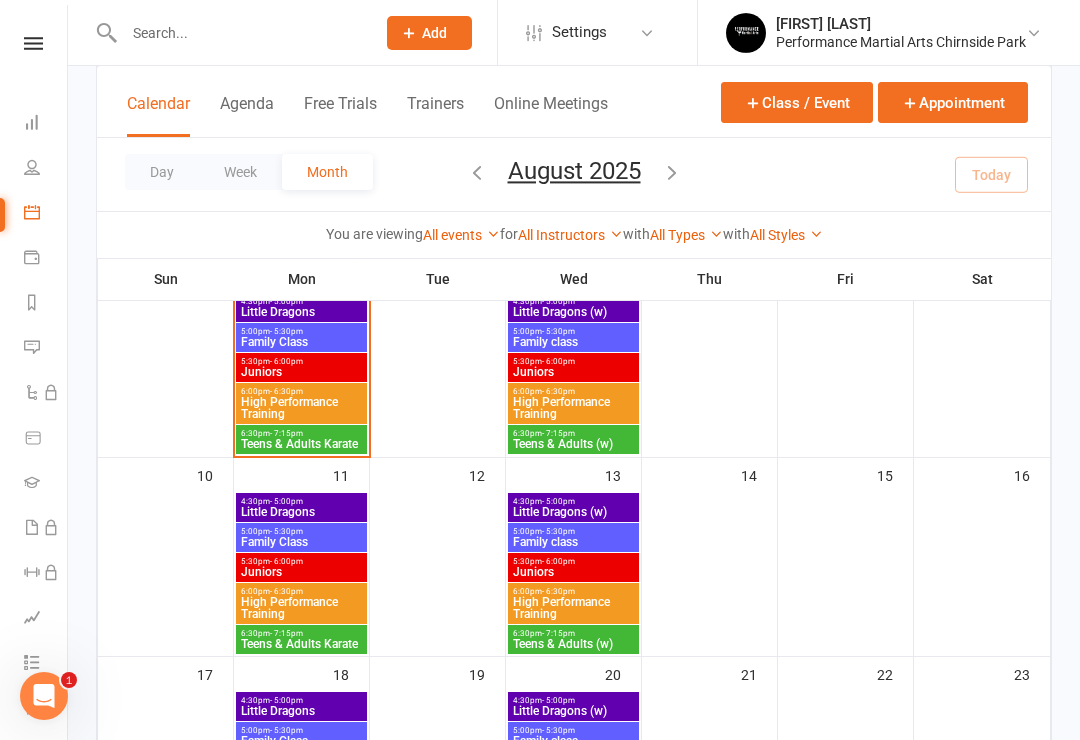 click on "- 7:15pm" at bounding box center [286, 433] 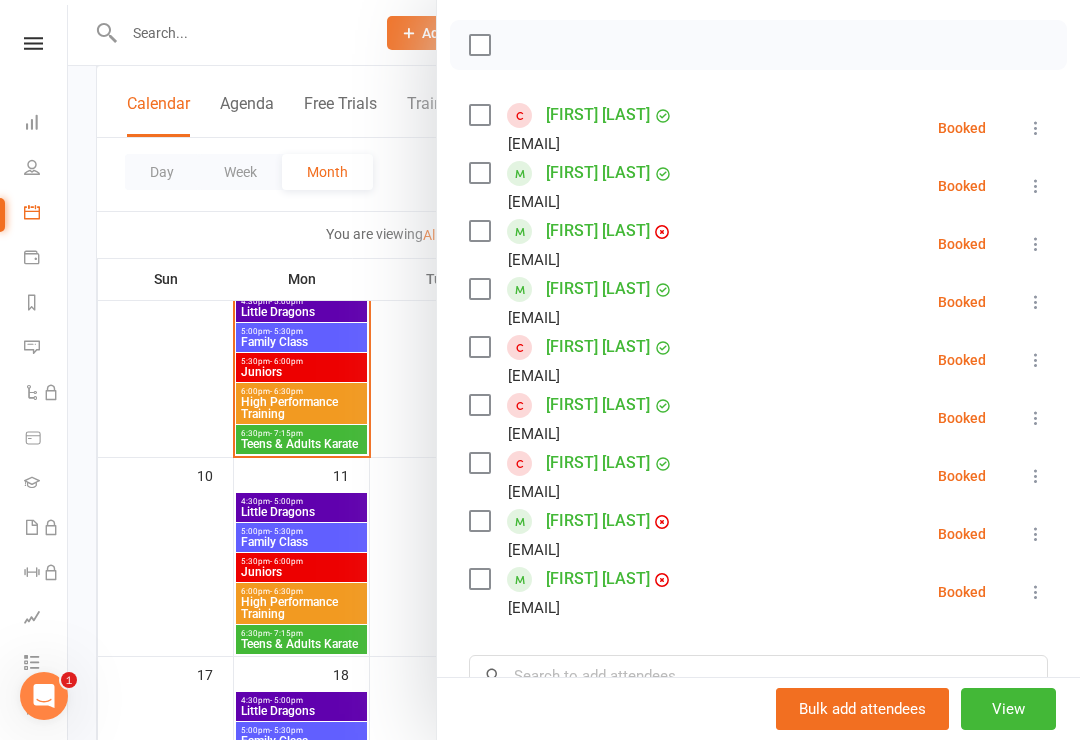 scroll, scrollTop: 293, scrollLeft: 0, axis: vertical 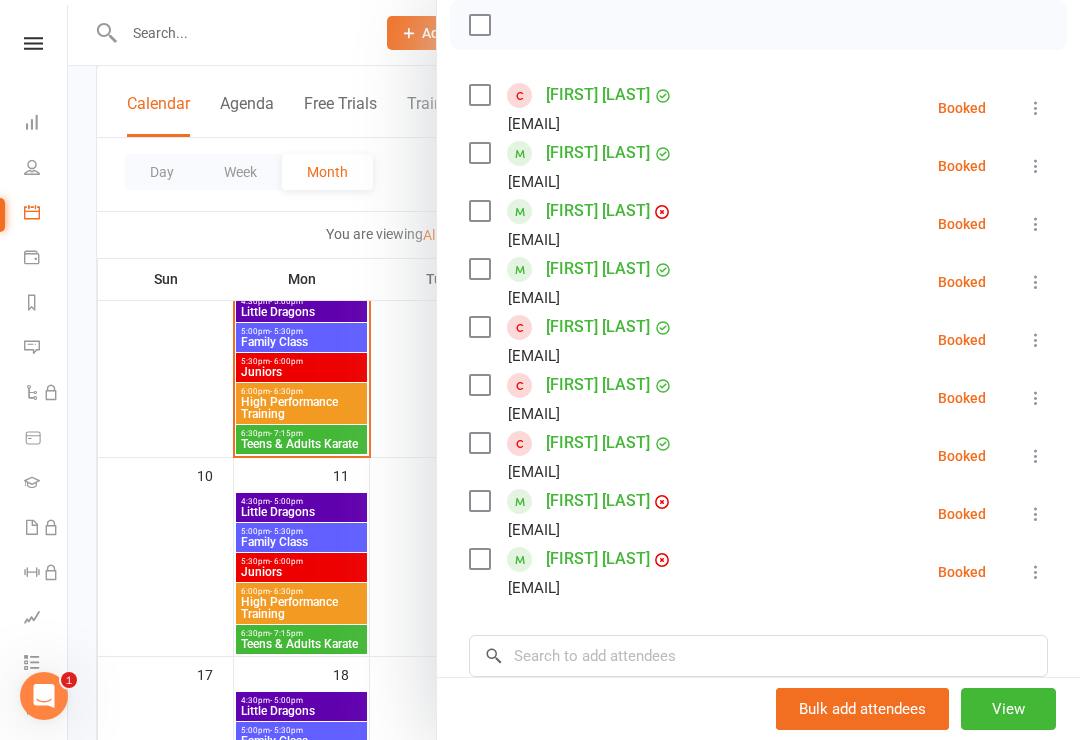 click at bounding box center [479, 559] 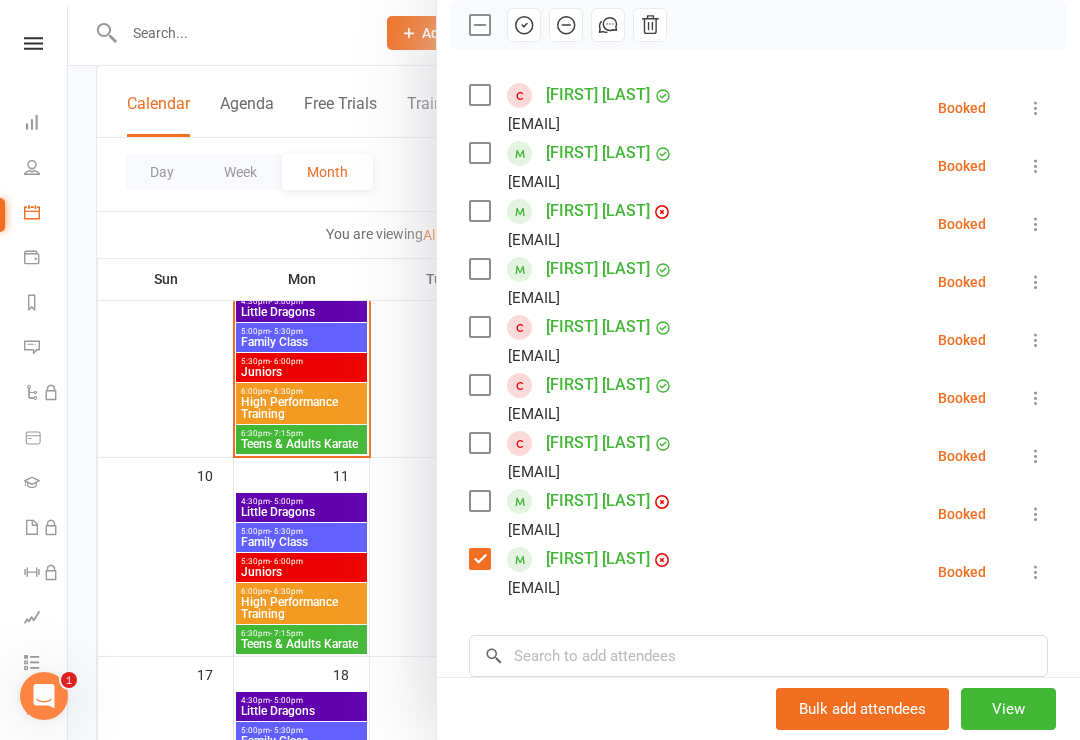 click at bounding box center [479, 501] 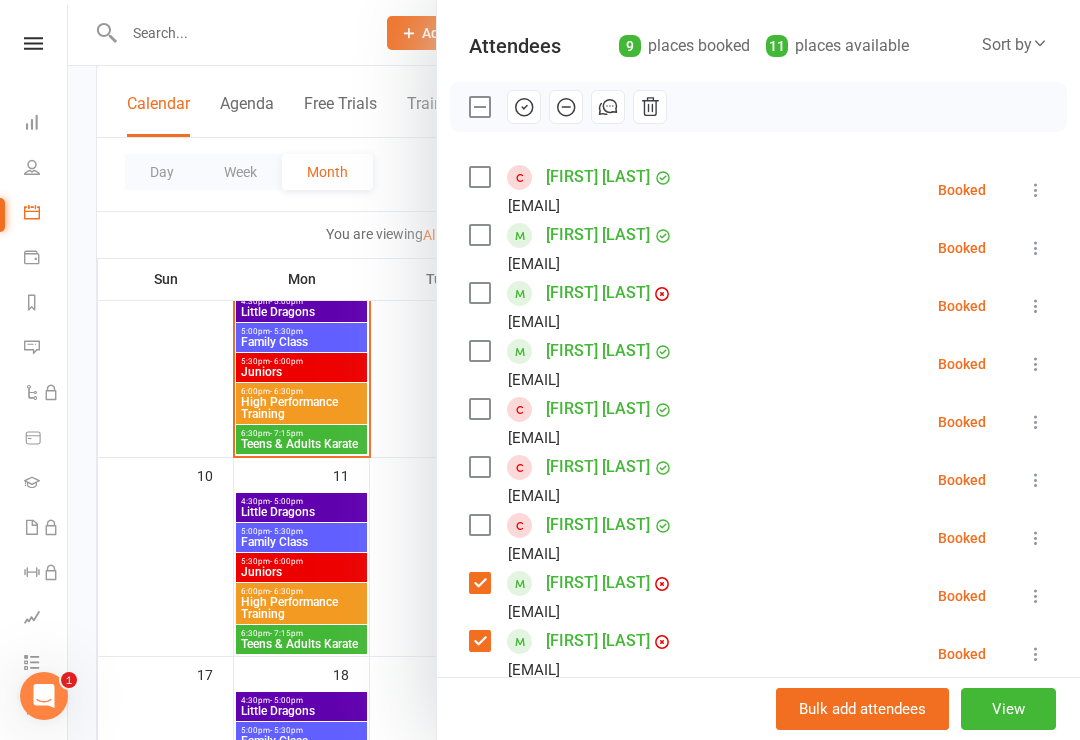 scroll, scrollTop: 206, scrollLeft: 0, axis: vertical 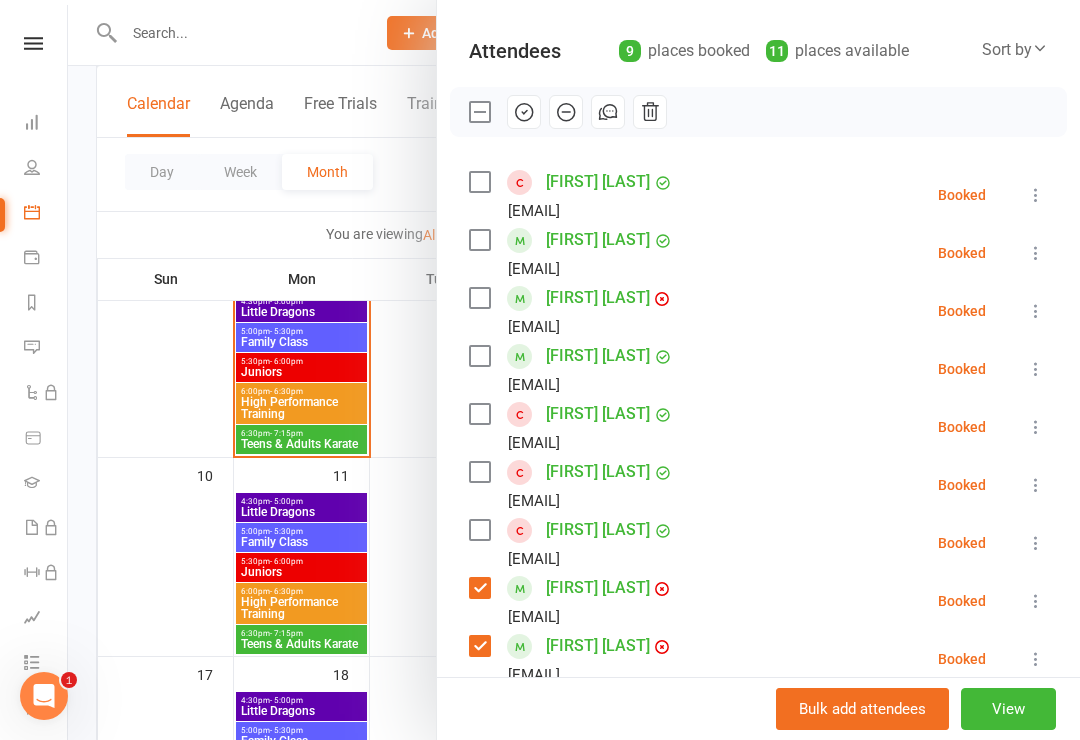 click at bounding box center [479, 472] 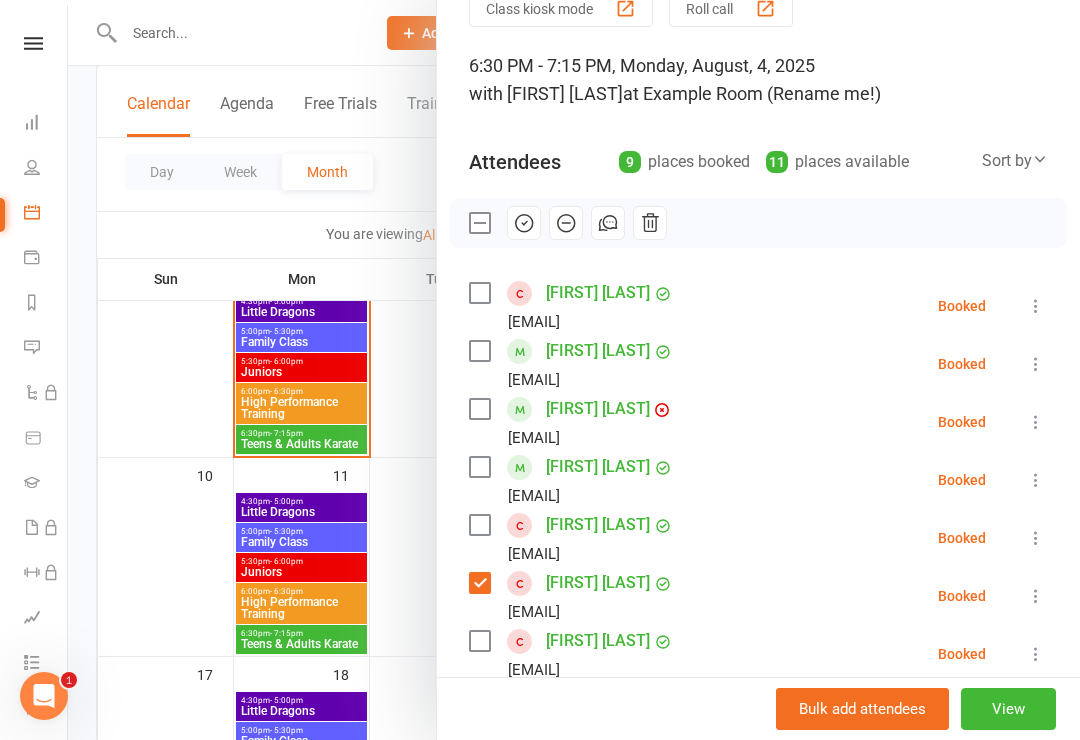 scroll, scrollTop: 127, scrollLeft: 0, axis: vertical 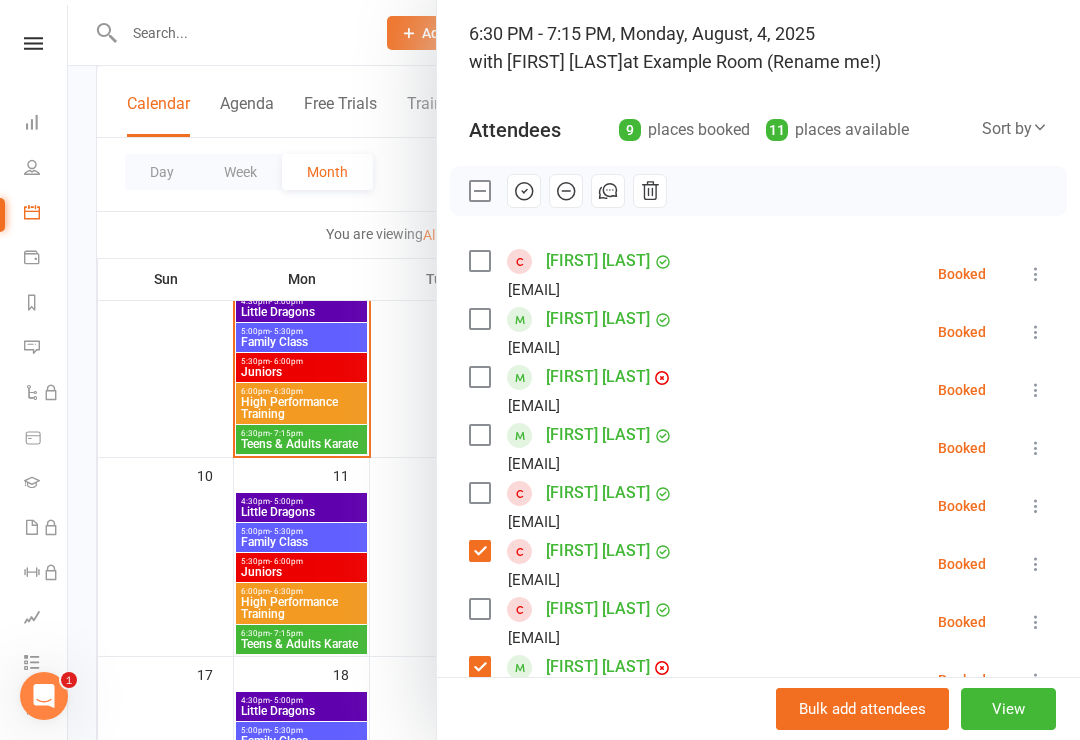 click at bounding box center [479, 551] 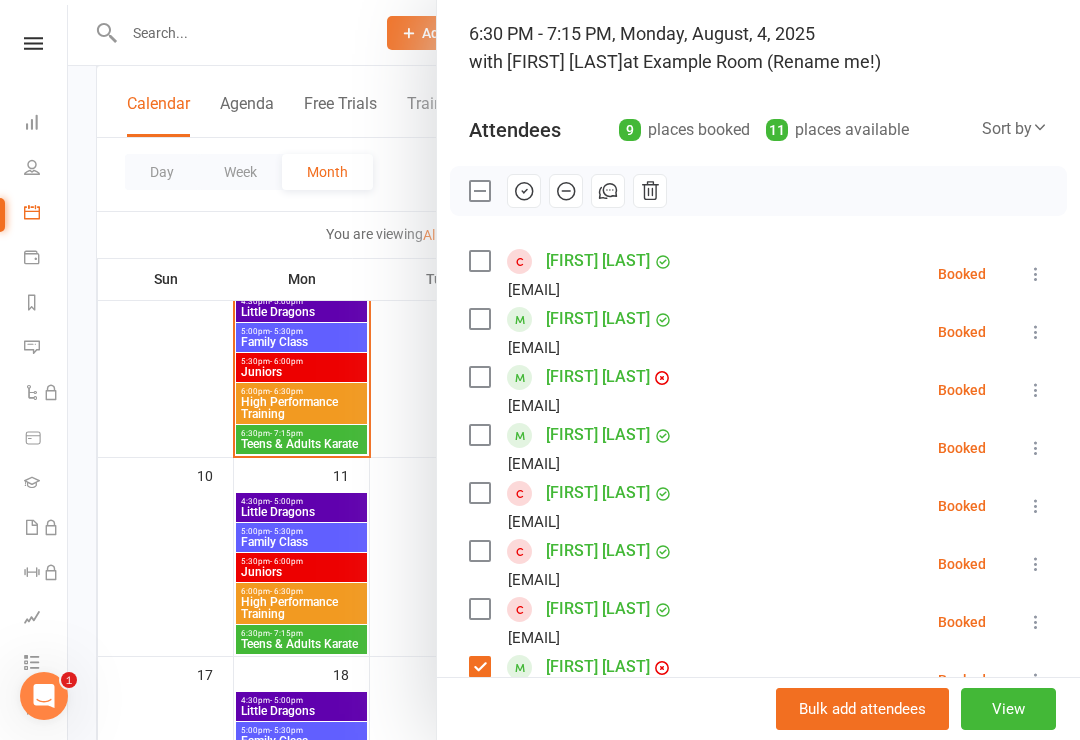 click on "[EMAIL]" at bounding box center [575, 464] 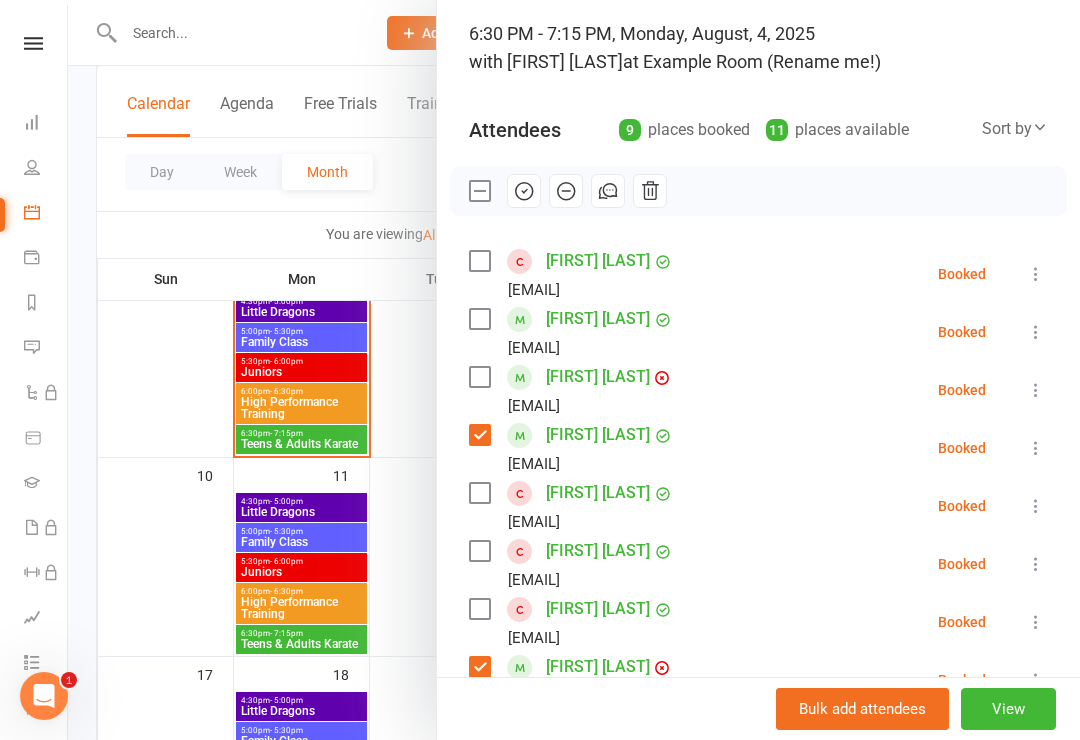 click at bounding box center [479, 435] 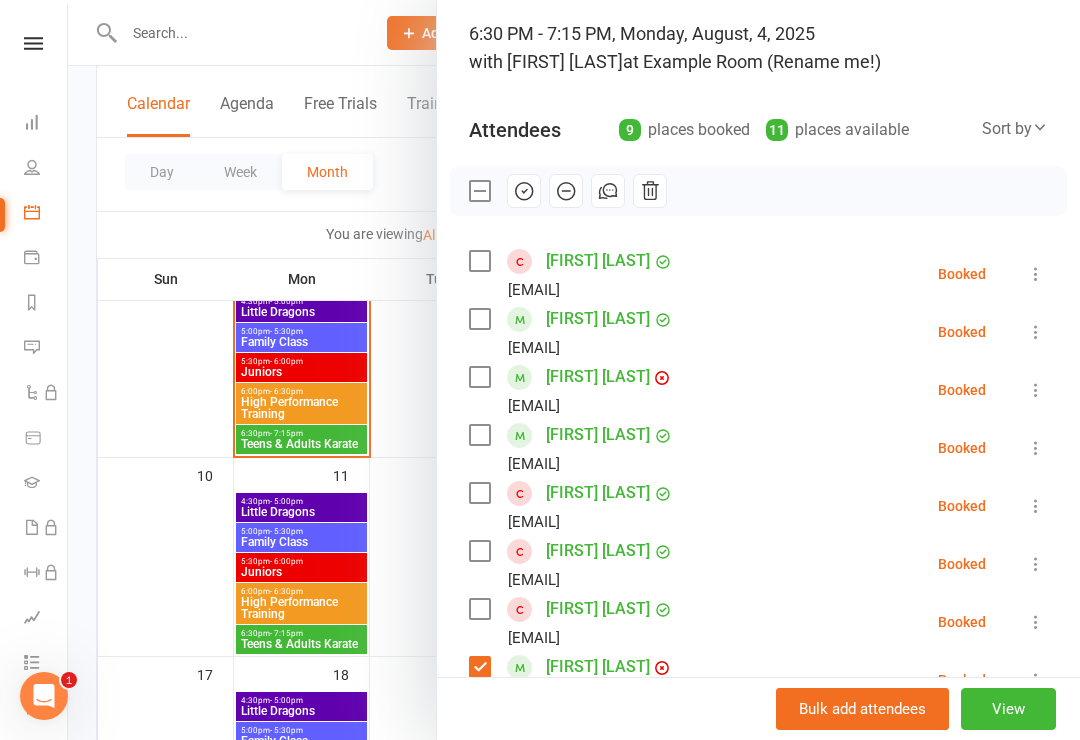 click at bounding box center (479, 435) 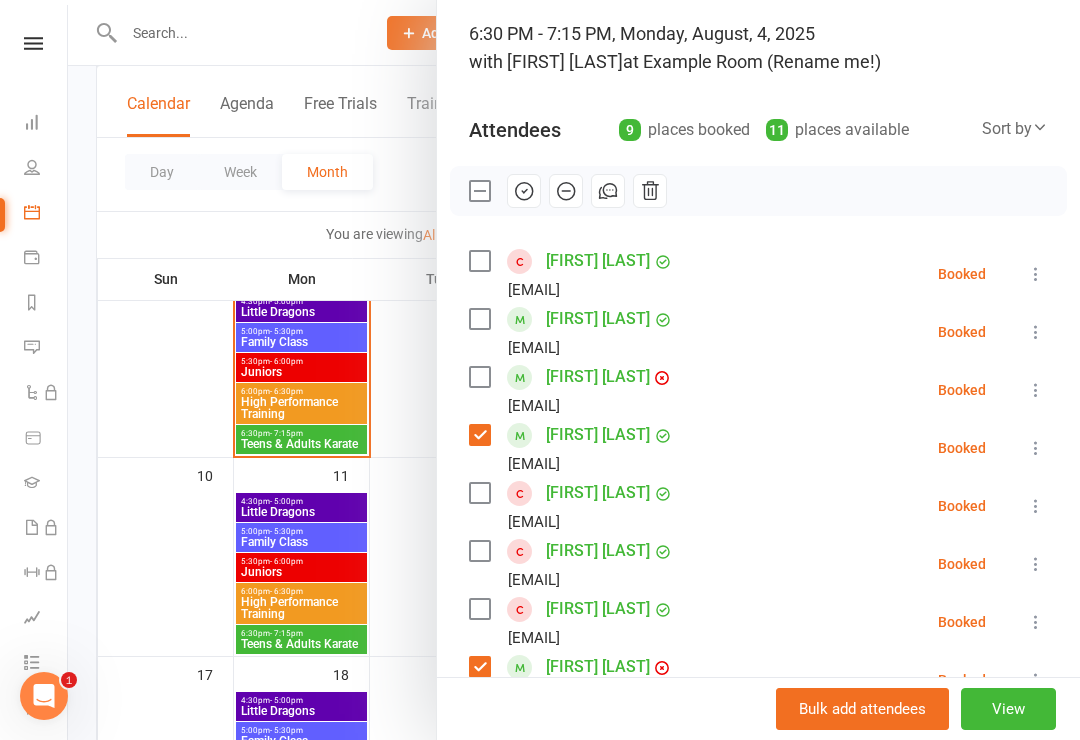 click 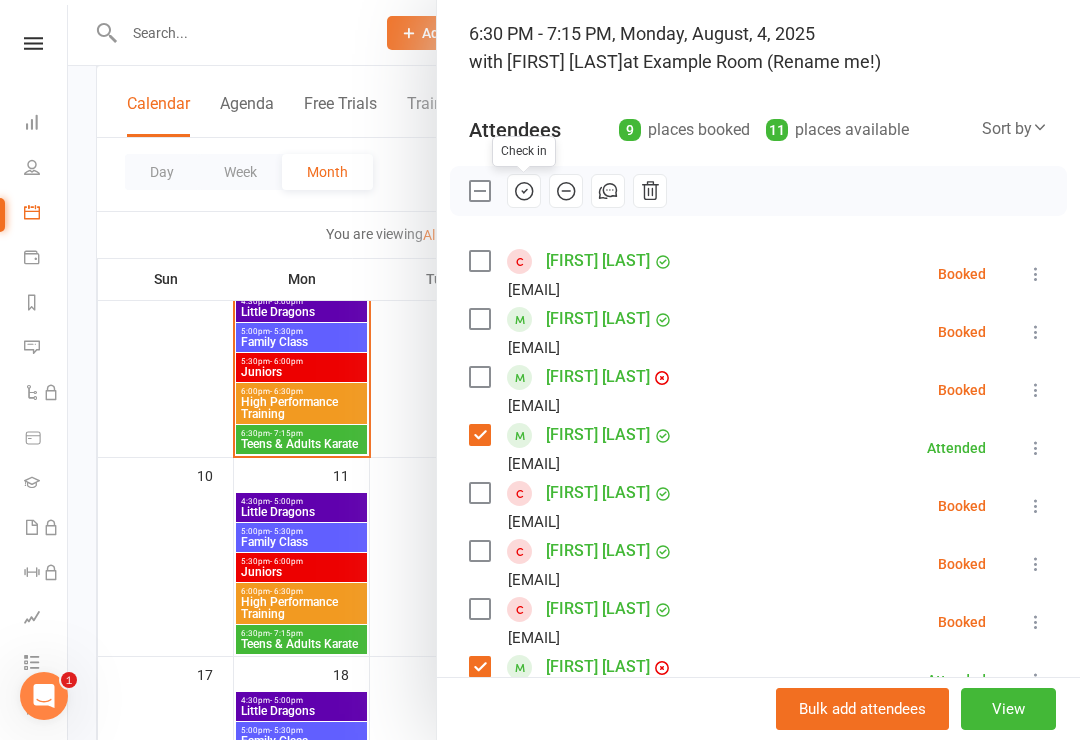 click at bounding box center [479, 191] 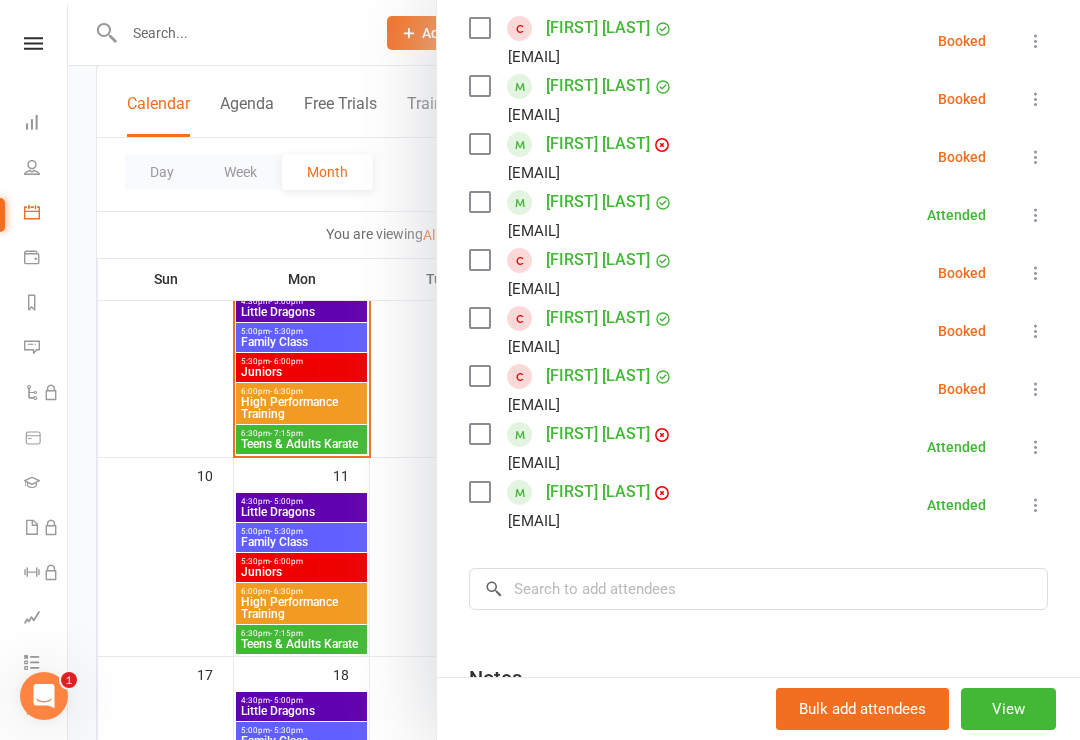 scroll, scrollTop: 364, scrollLeft: 0, axis: vertical 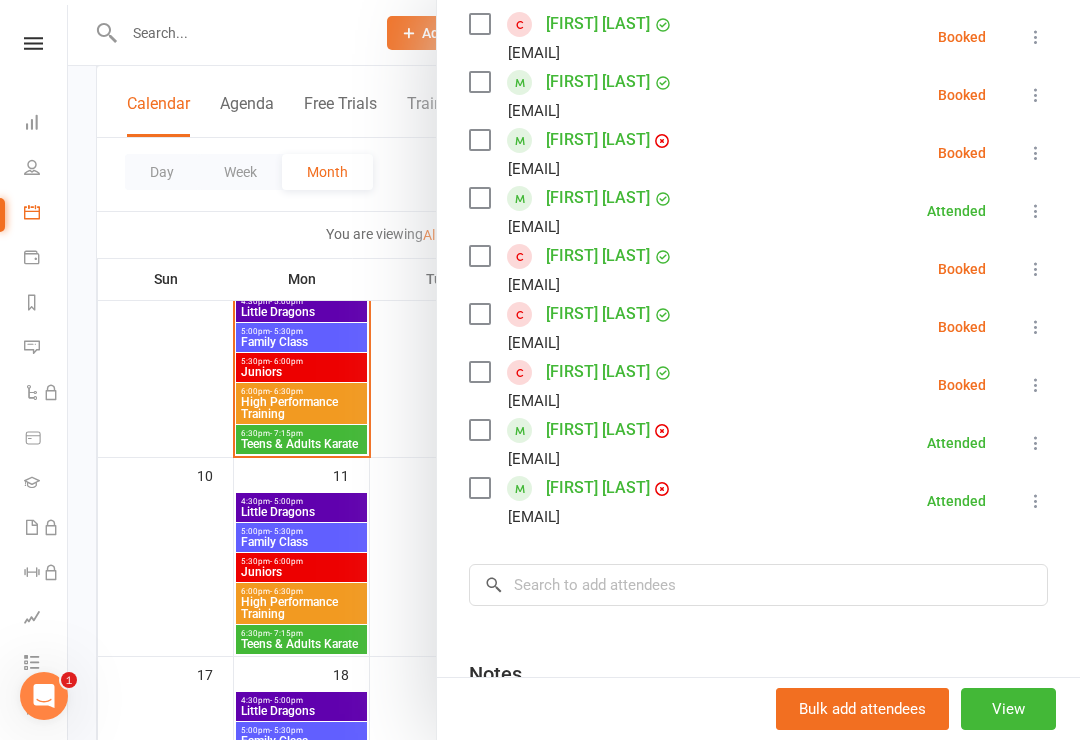 click at bounding box center [574, 370] 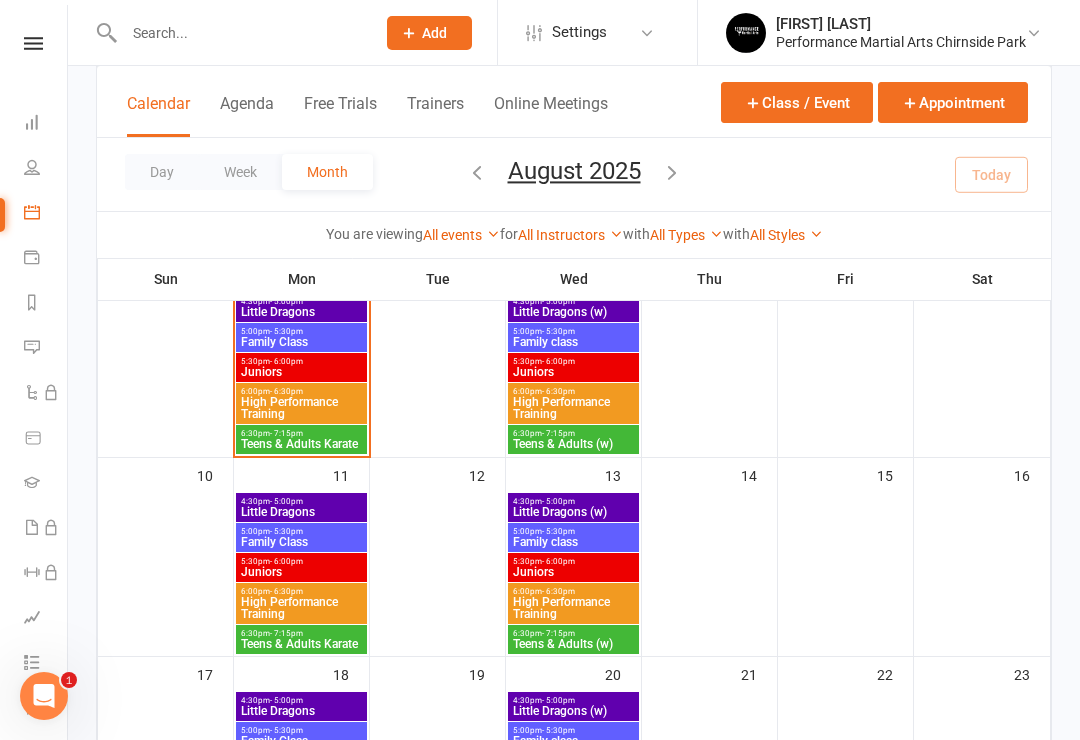 click on "High Performance Training" at bounding box center (301, 408) 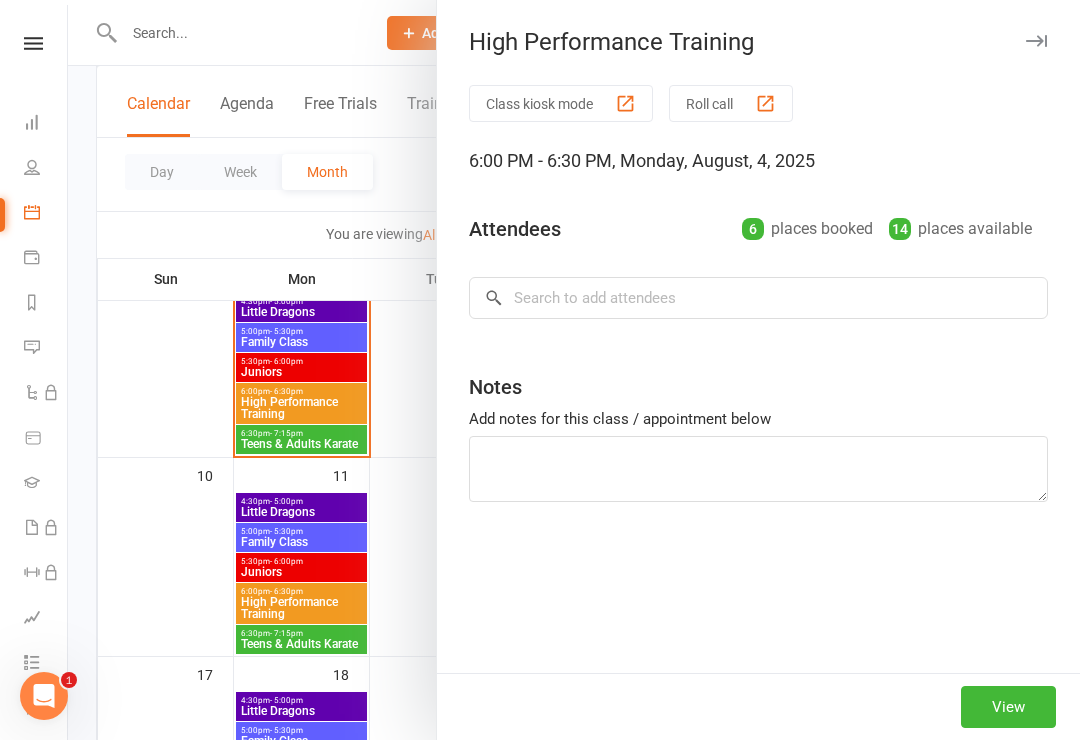 click at bounding box center (574, 370) 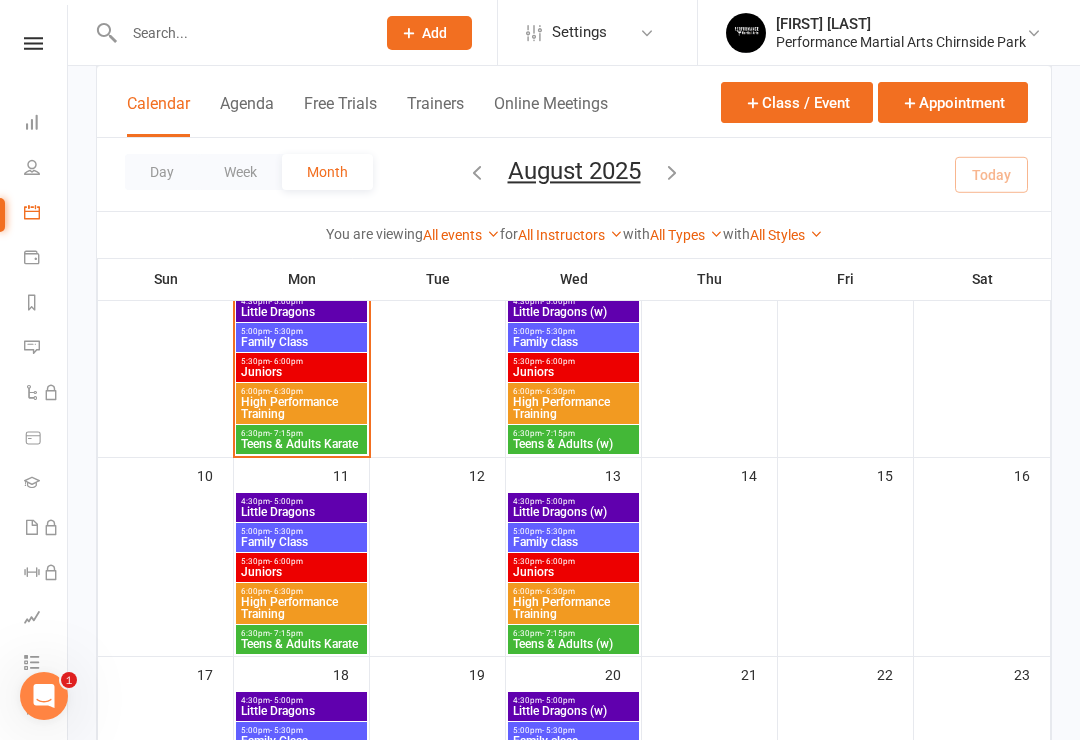 click on "High Performance Training" at bounding box center (301, 408) 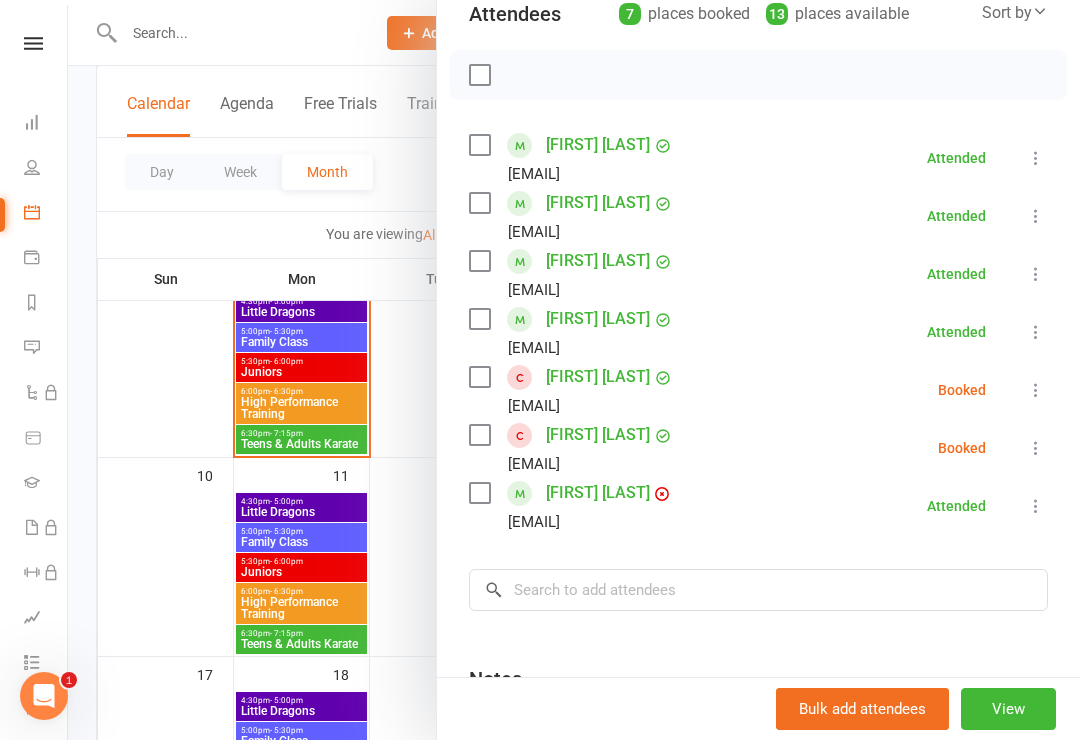scroll, scrollTop: 261, scrollLeft: 0, axis: vertical 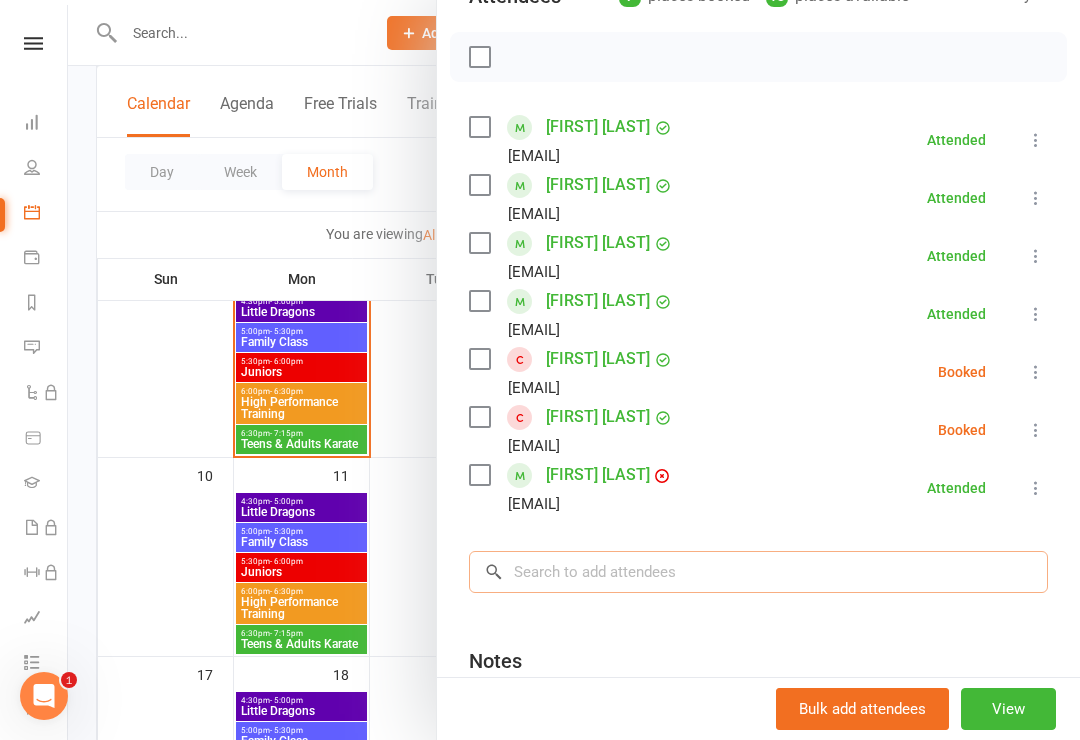 click at bounding box center (758, 572) 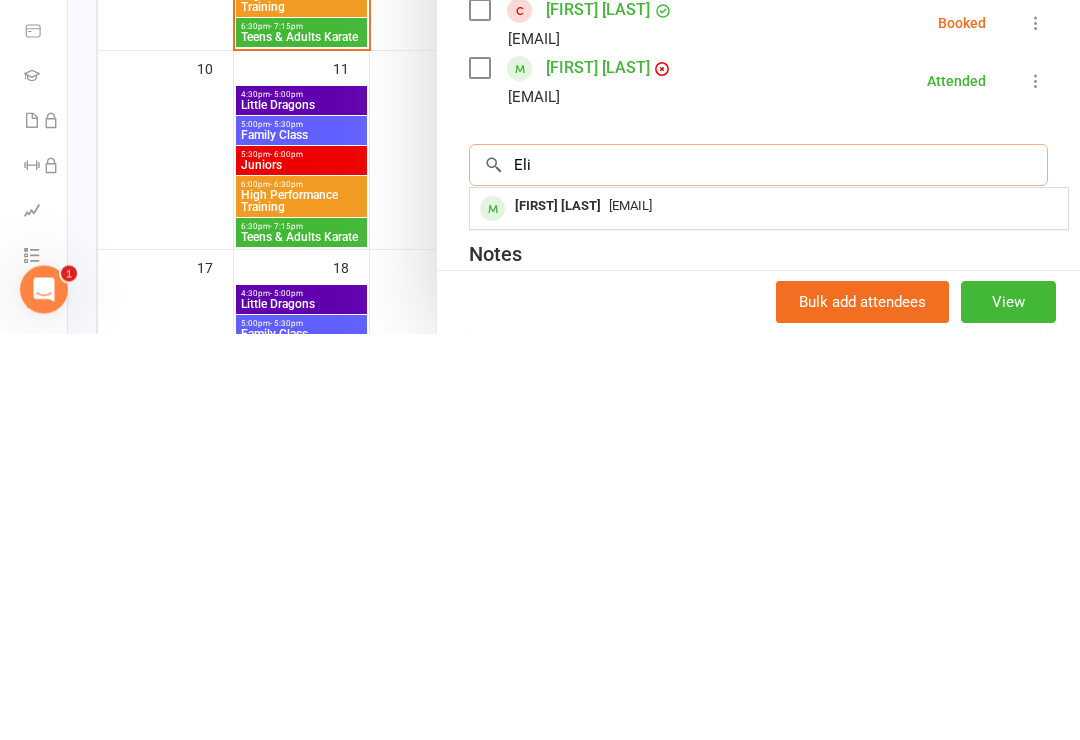 type on "Eli" 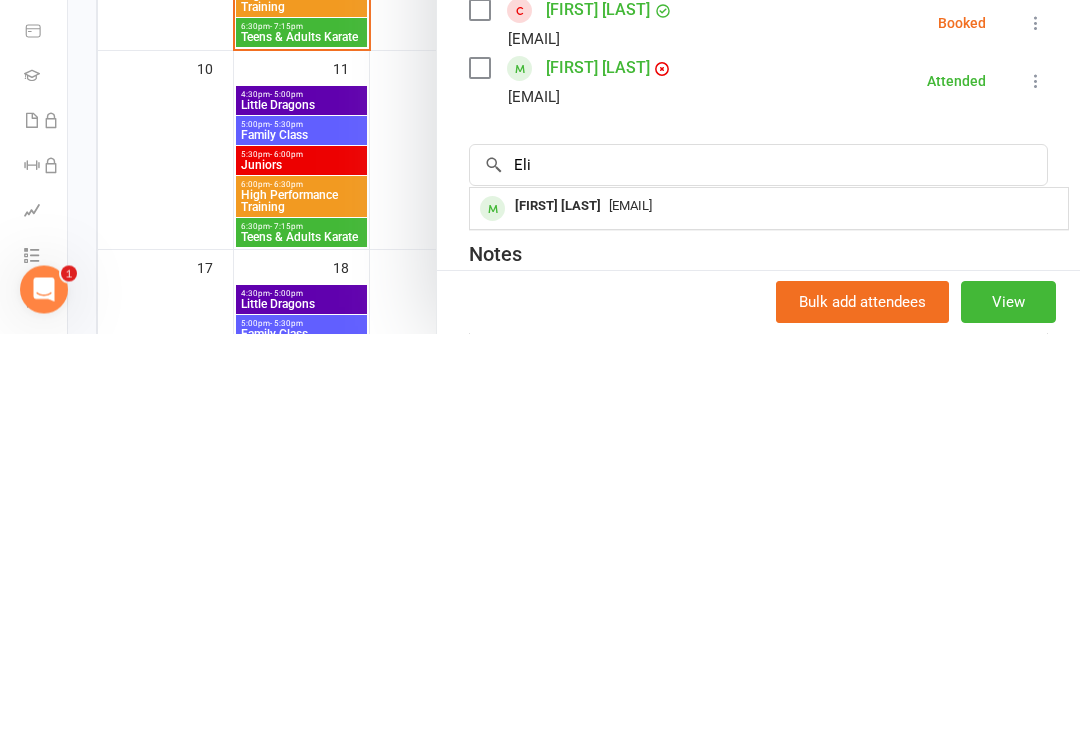 click on "[EMAIL]" at bounding box center [630, 612] 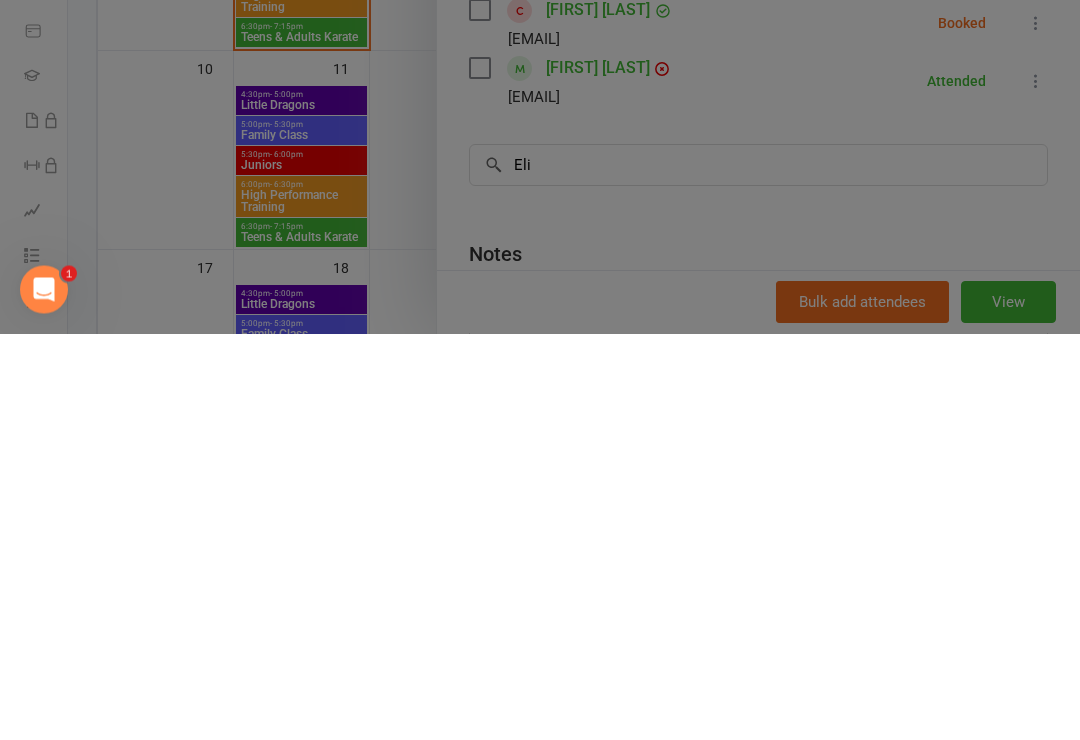 type 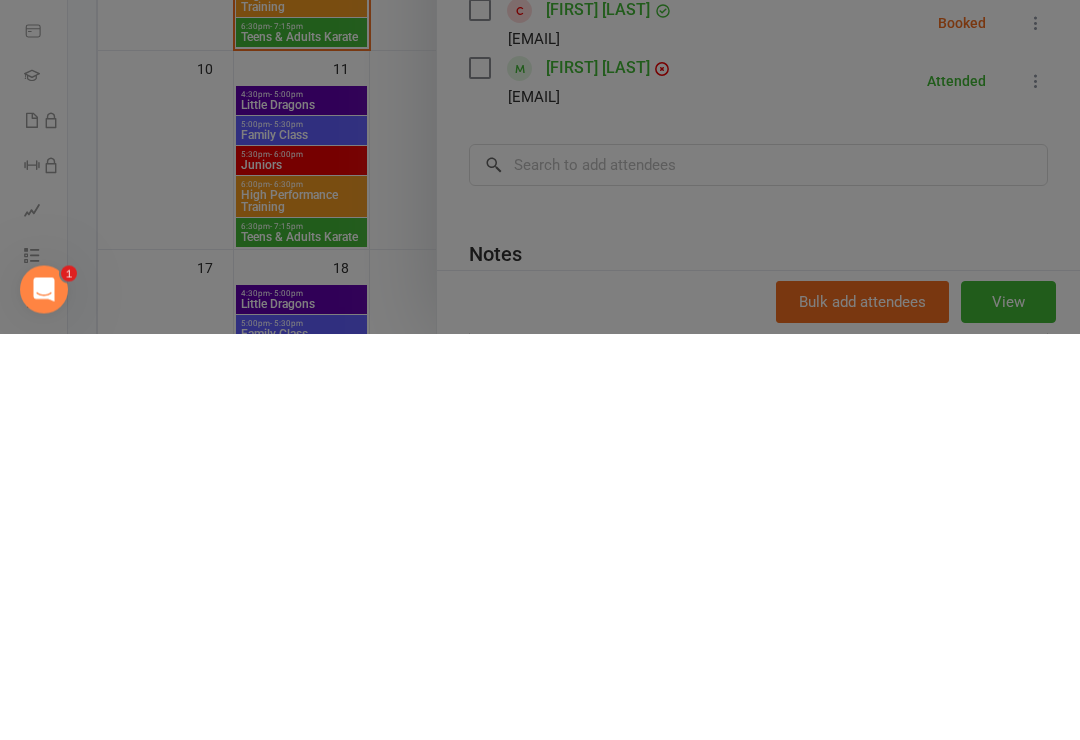 scroll, scrollTop: 774, scrollLeft: 0, axis: vertical 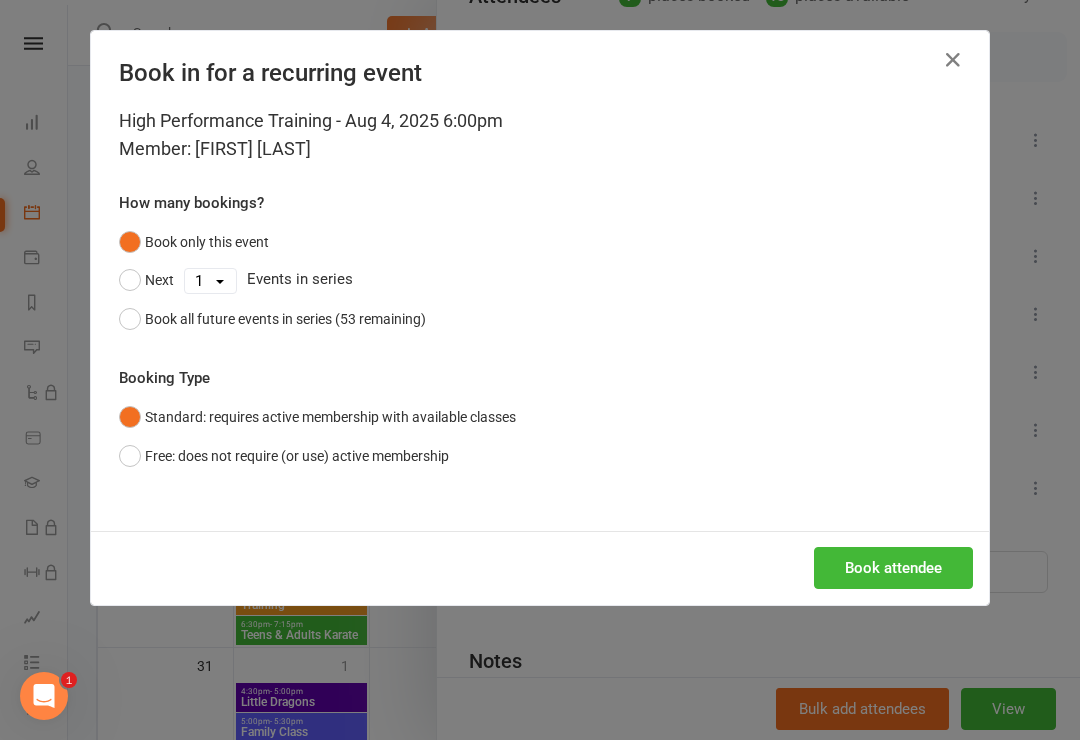 click on "Book attendee" at bounding box center [893, 568] 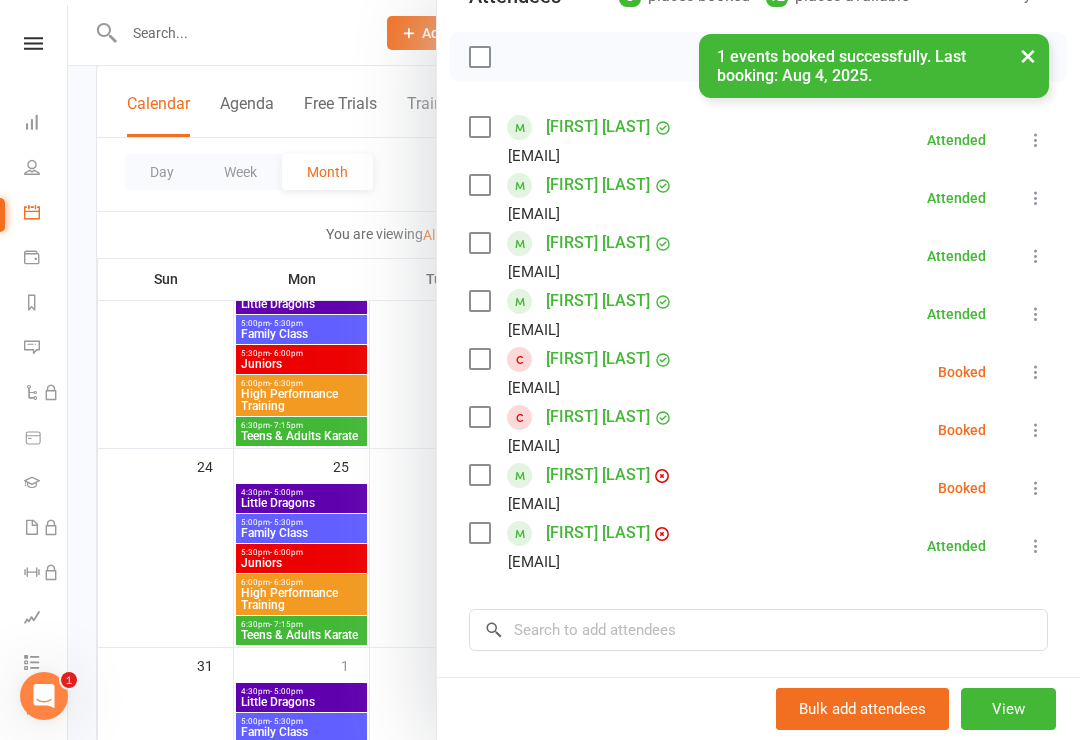 click at bounding box center (479, 475) 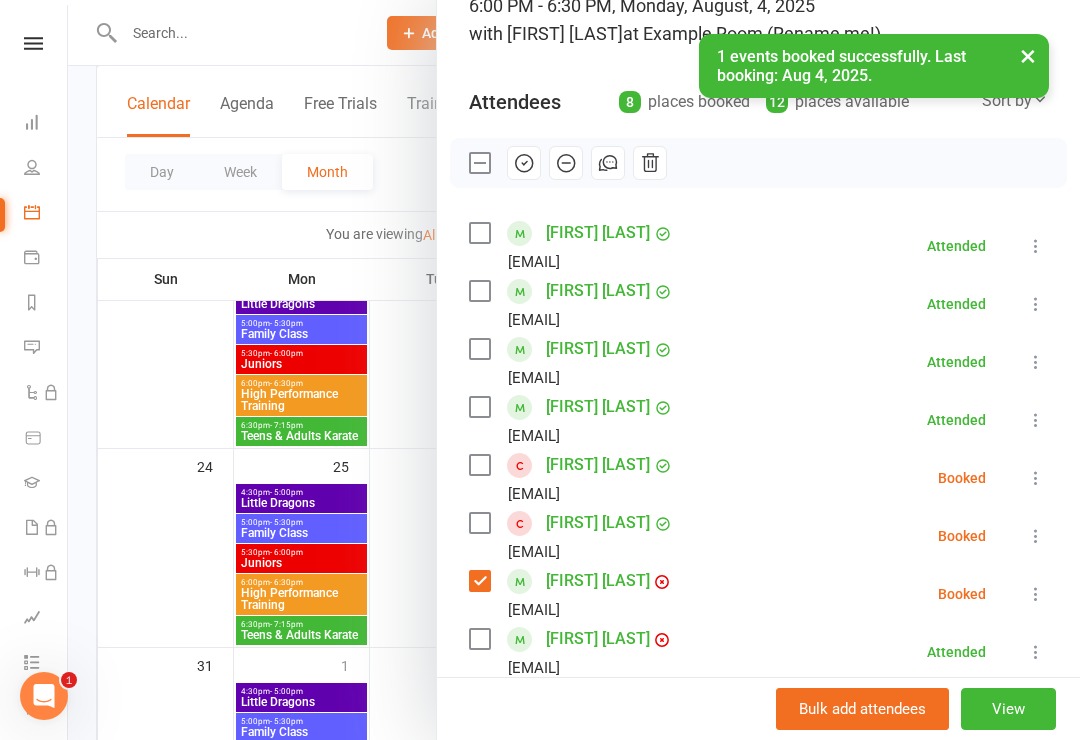 scroll, scrollTop: 151, scrollLeft: 0, axis: vertical 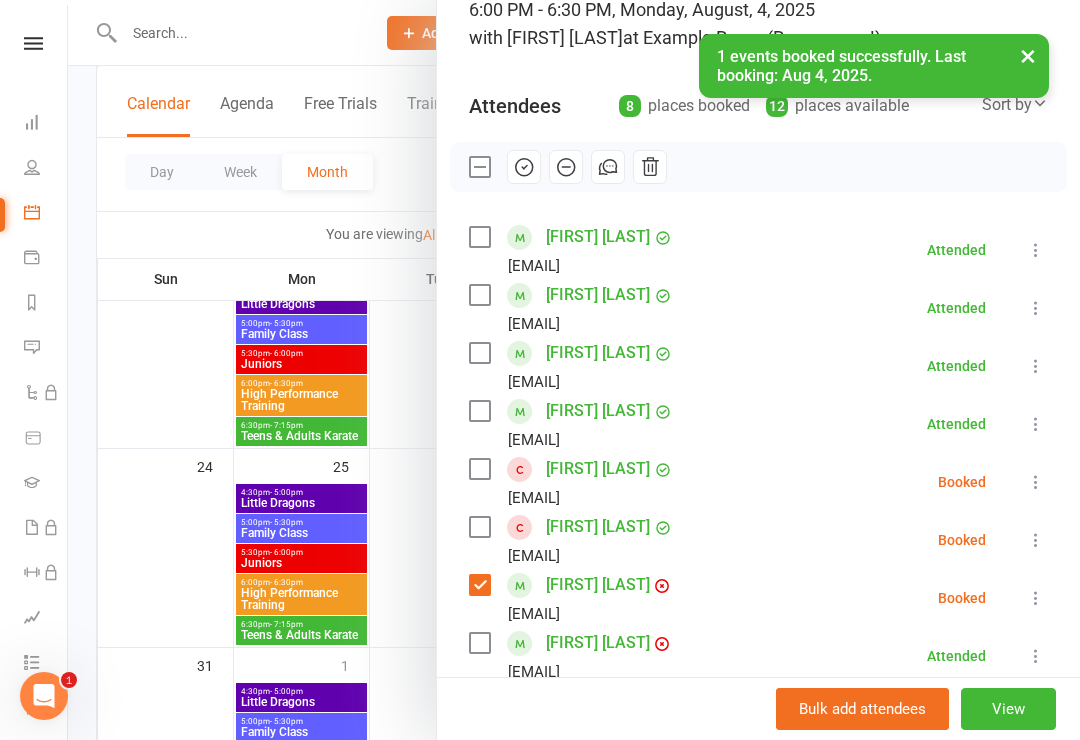 click 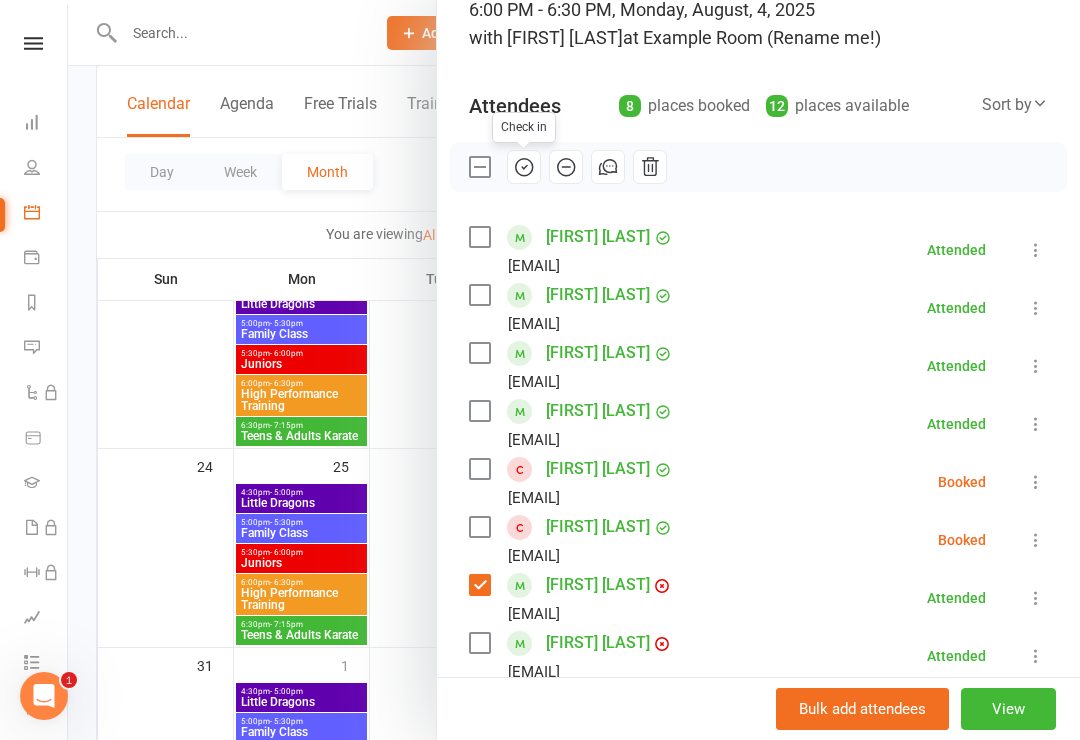 click at bounding box center (479, 585) 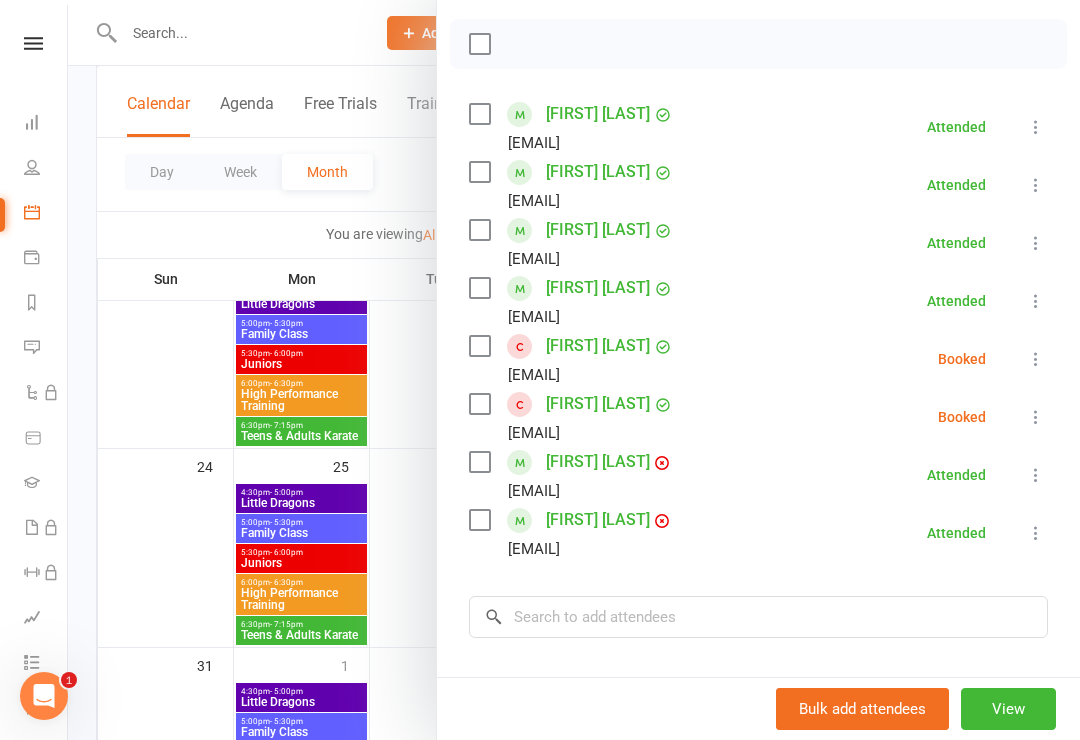scroll, scrollTop: 287, scrollLeft: 0, axis: vertical 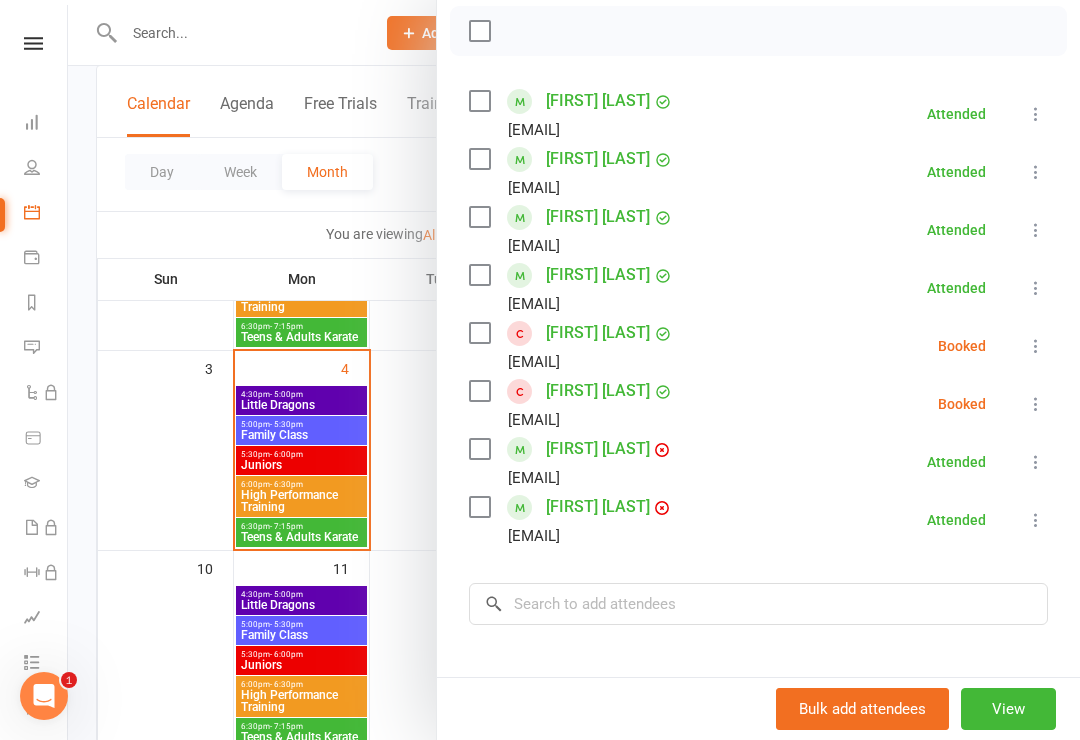 click at bounding box center [574, 370] 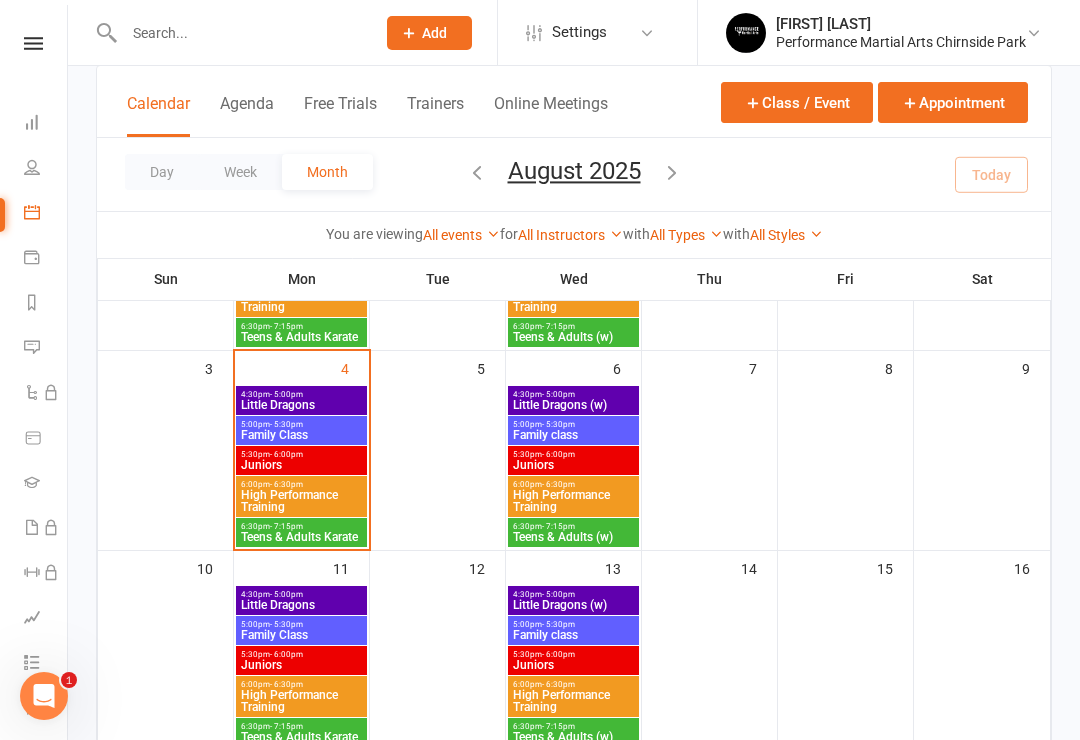 click on "6:00pm  - 6:30pm High Performance Training" at bounding box center (301, 496) 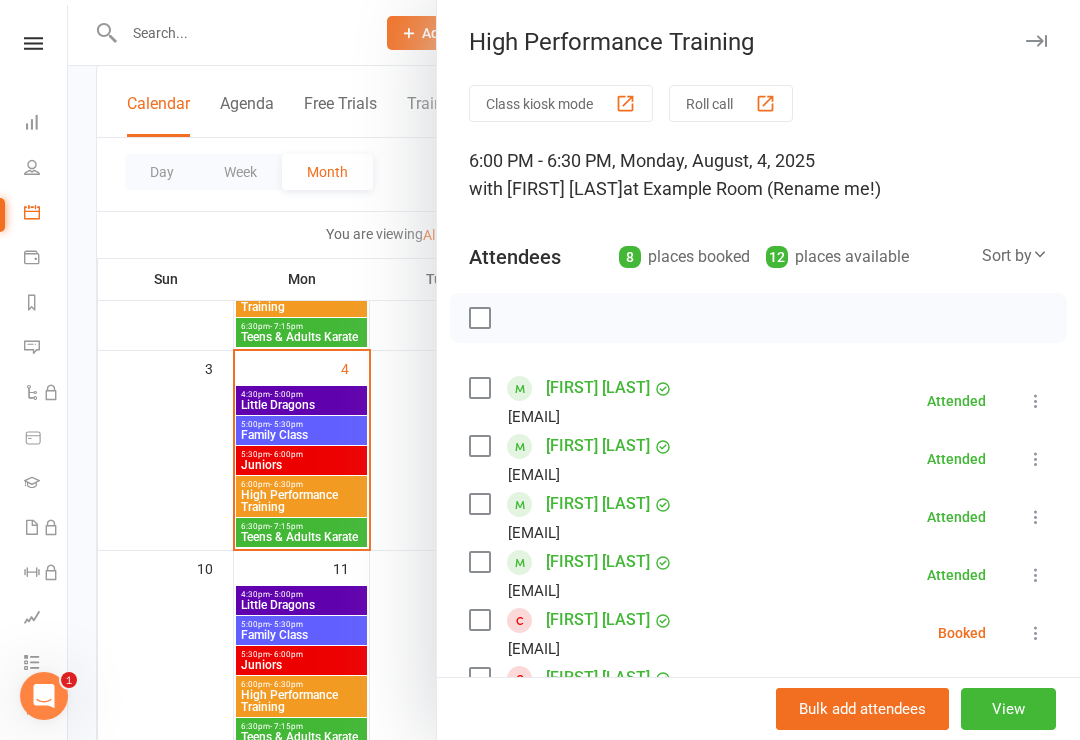click at bounding box center [574, 370] 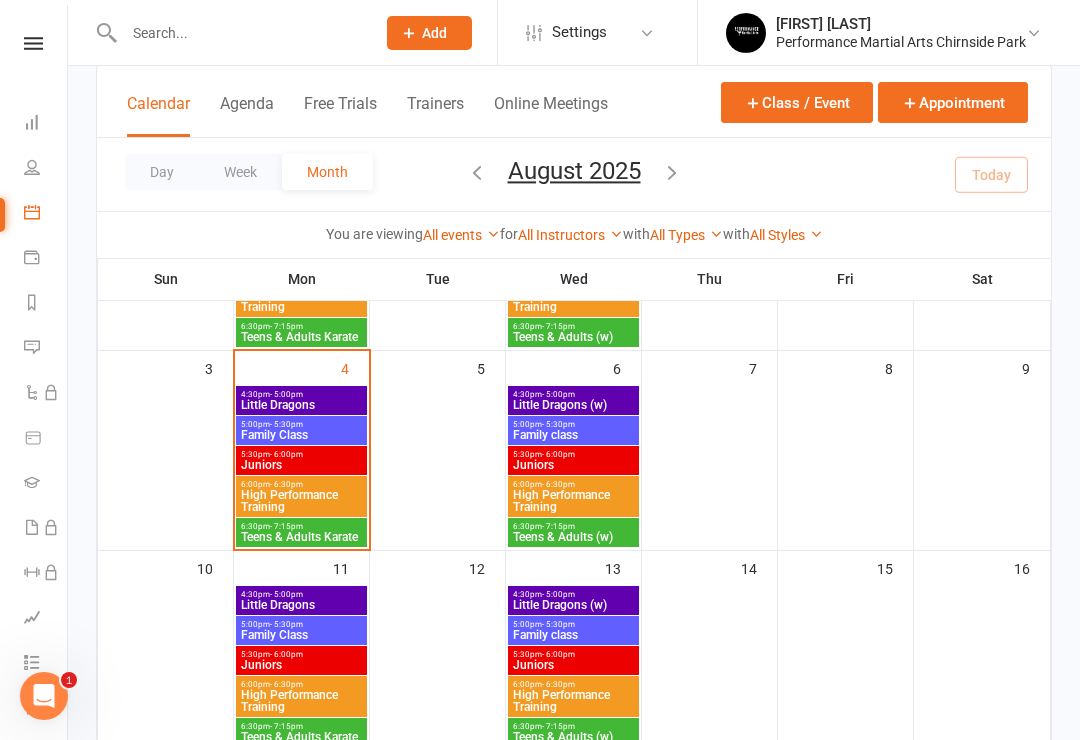 click on "Juniors" at bounding box center (301, 465) 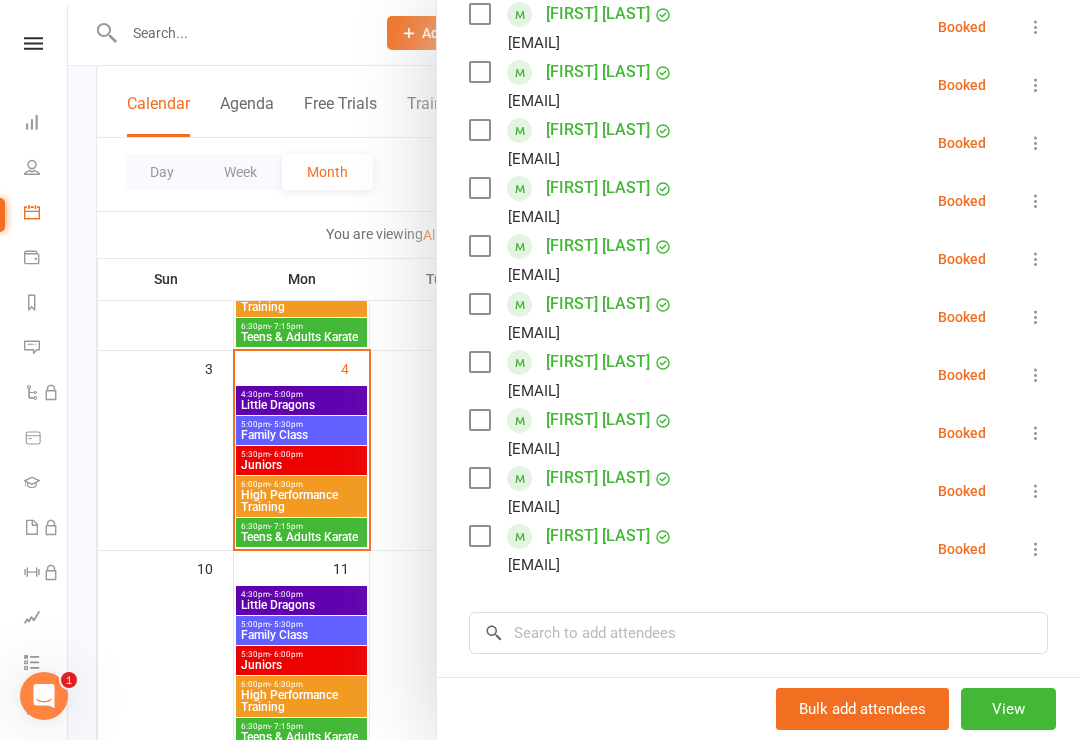 scroll, scrollTop: 434, scrollLeft: 0, axis: vertical 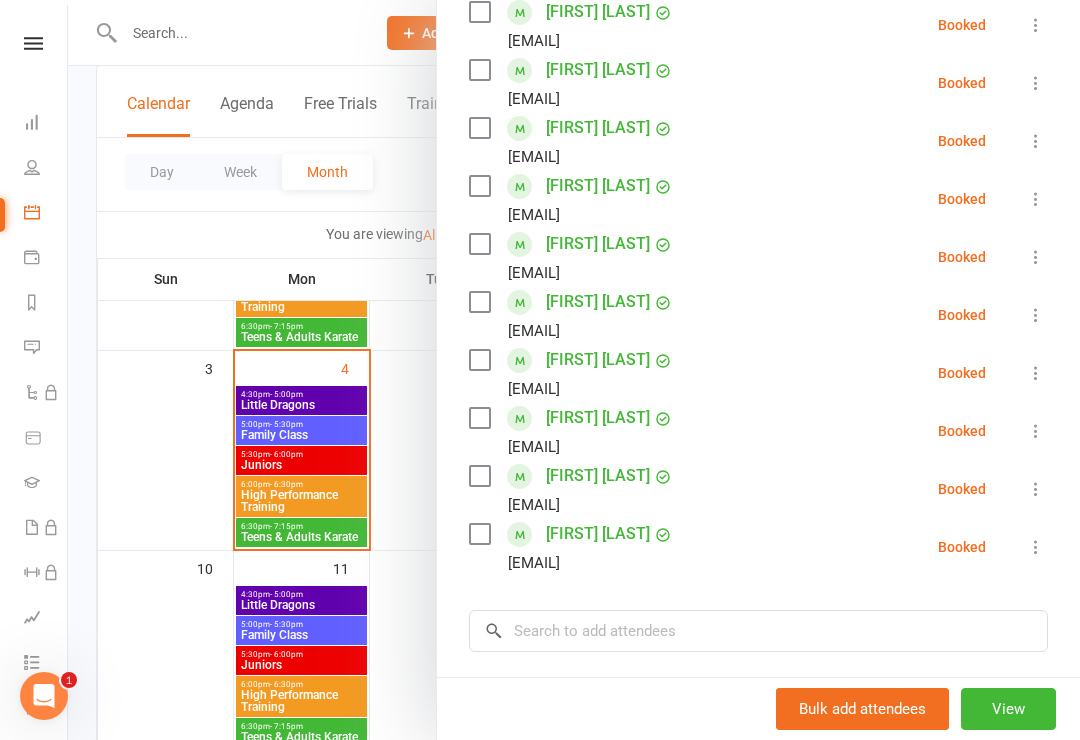 click at bounding box center (479, 534) 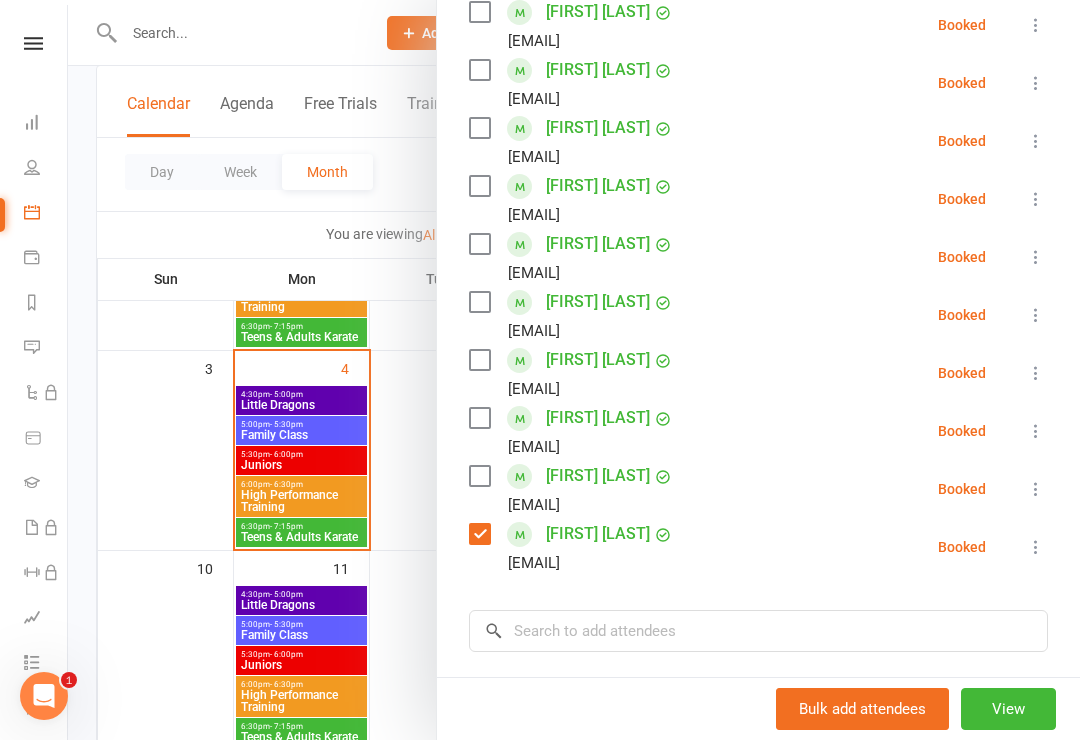 scroll, scrollTop: 402, scrollLeft: 0, axis: vertical 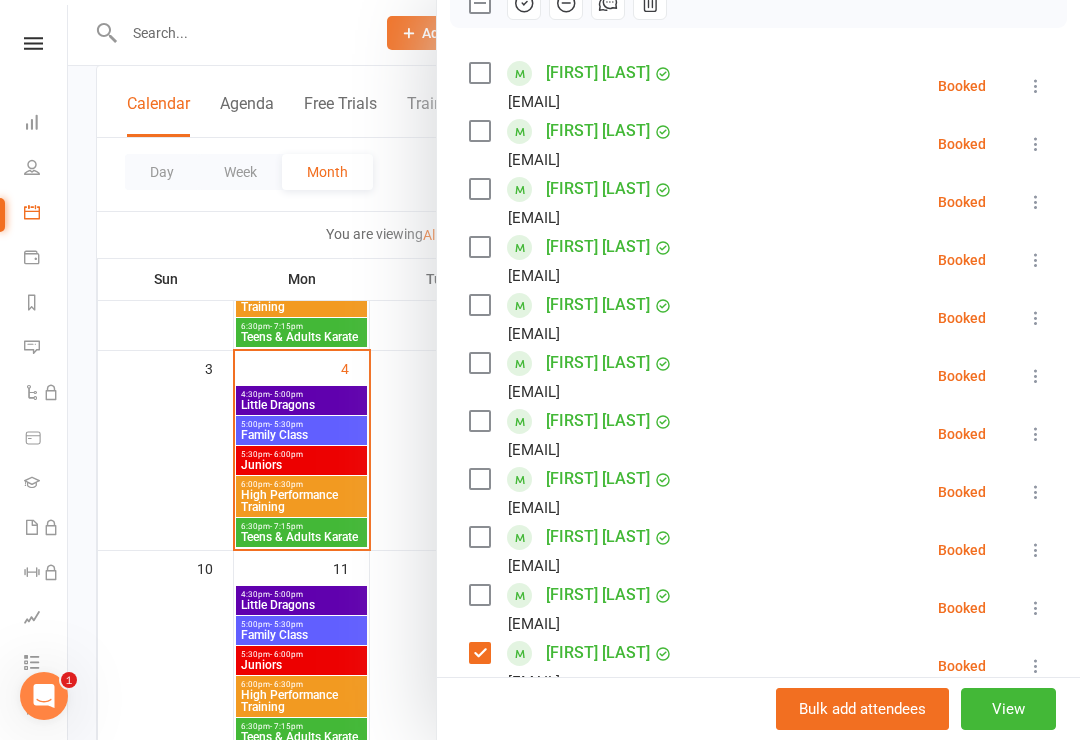 click at bounding box center (479, 479) 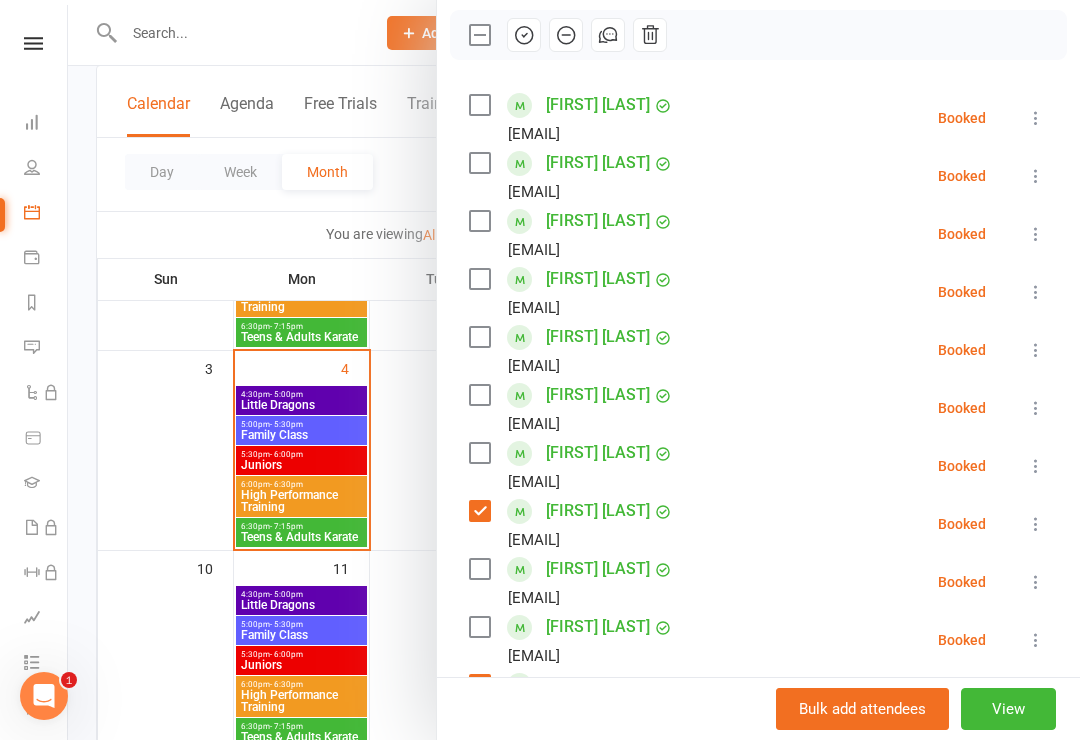 scroll, scrollTop: 280, scrollLeft: 0, axis: vertical 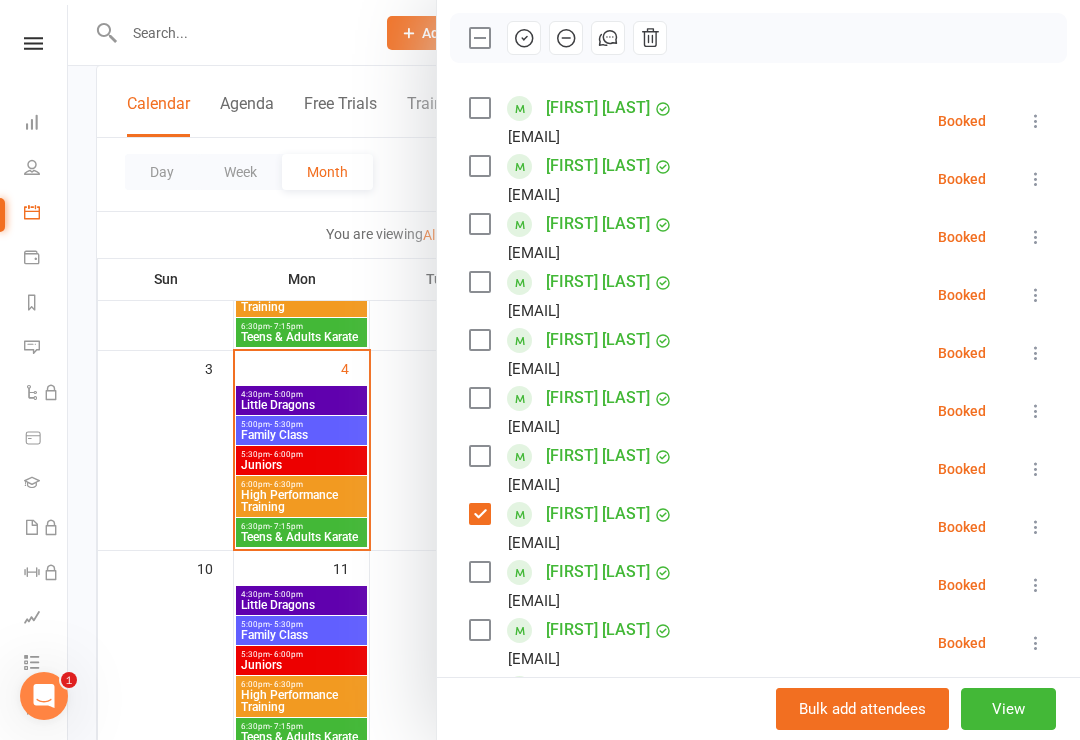 click at bounding box center [479, 456] 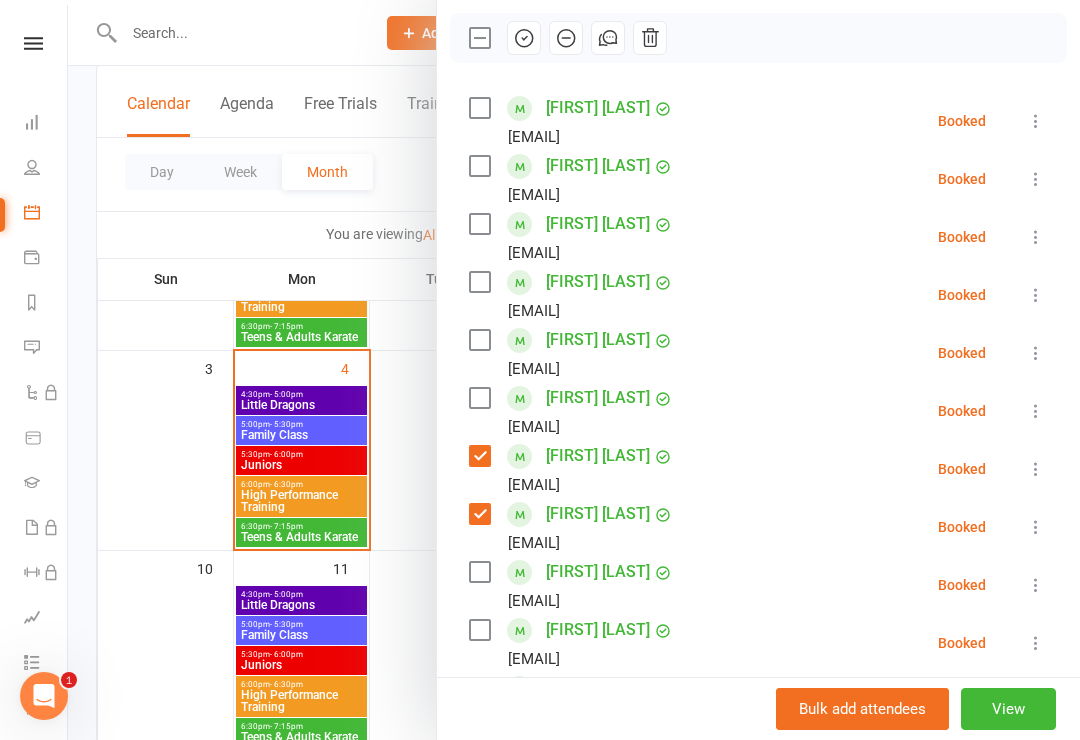 click at bounding box center (479, 398) 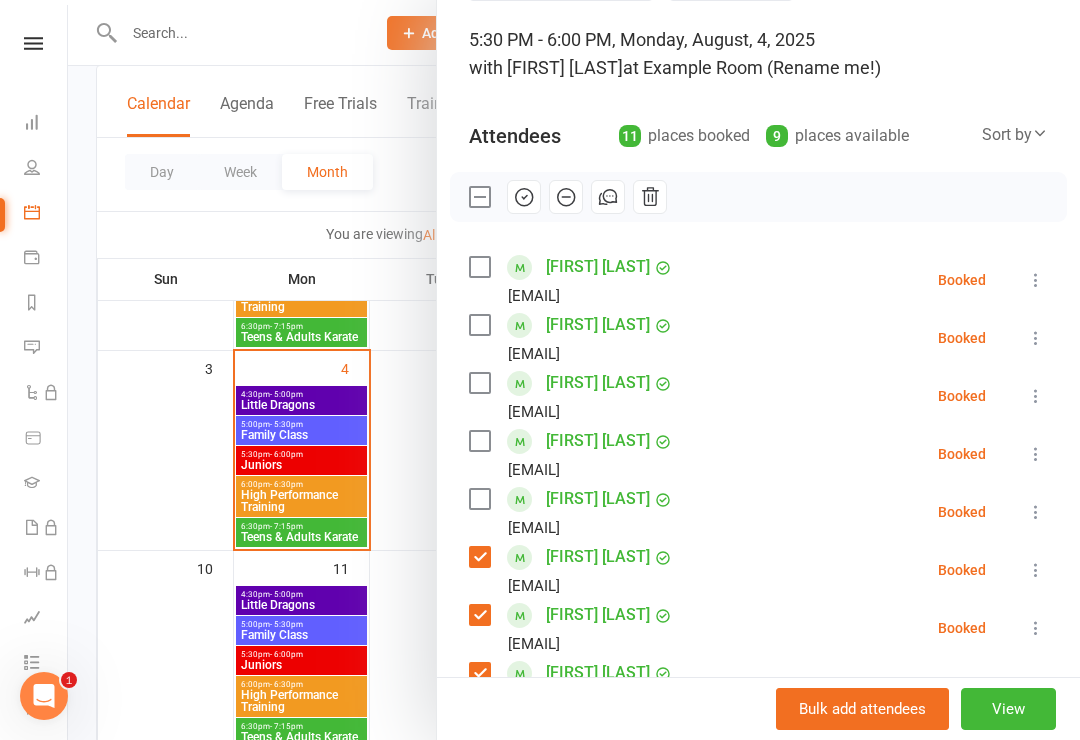 scroll, scrollTop: 120, scrollLeft: 0, axis: vertical 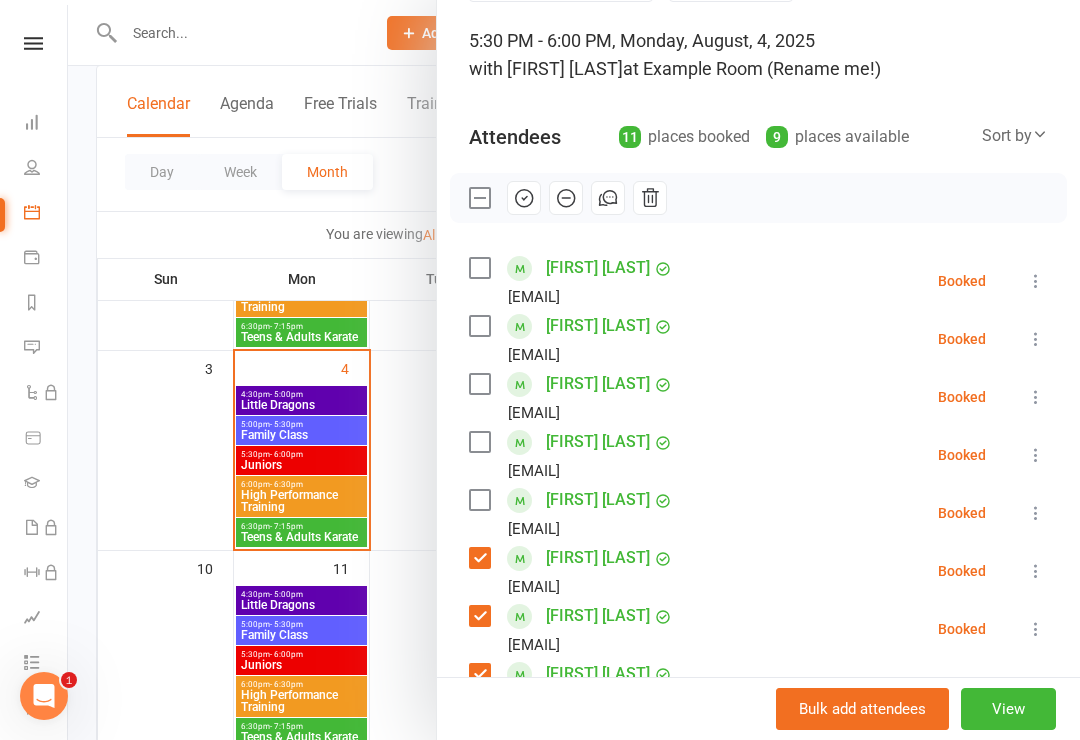 click 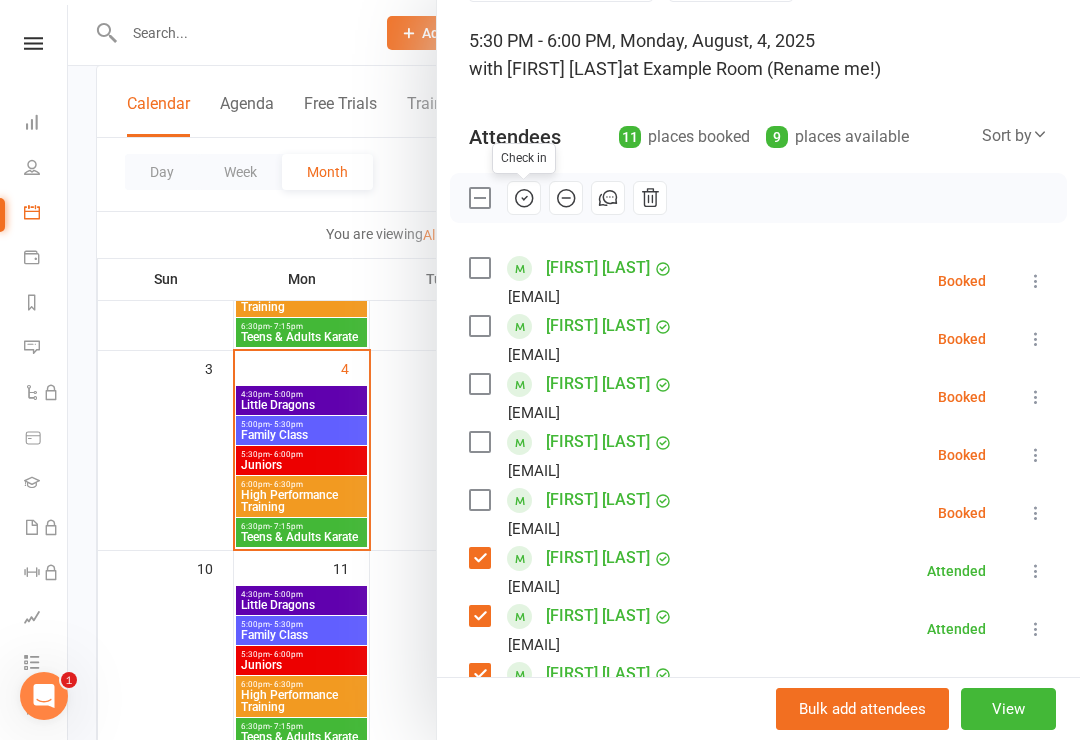 click at bounding box center [479, 198] 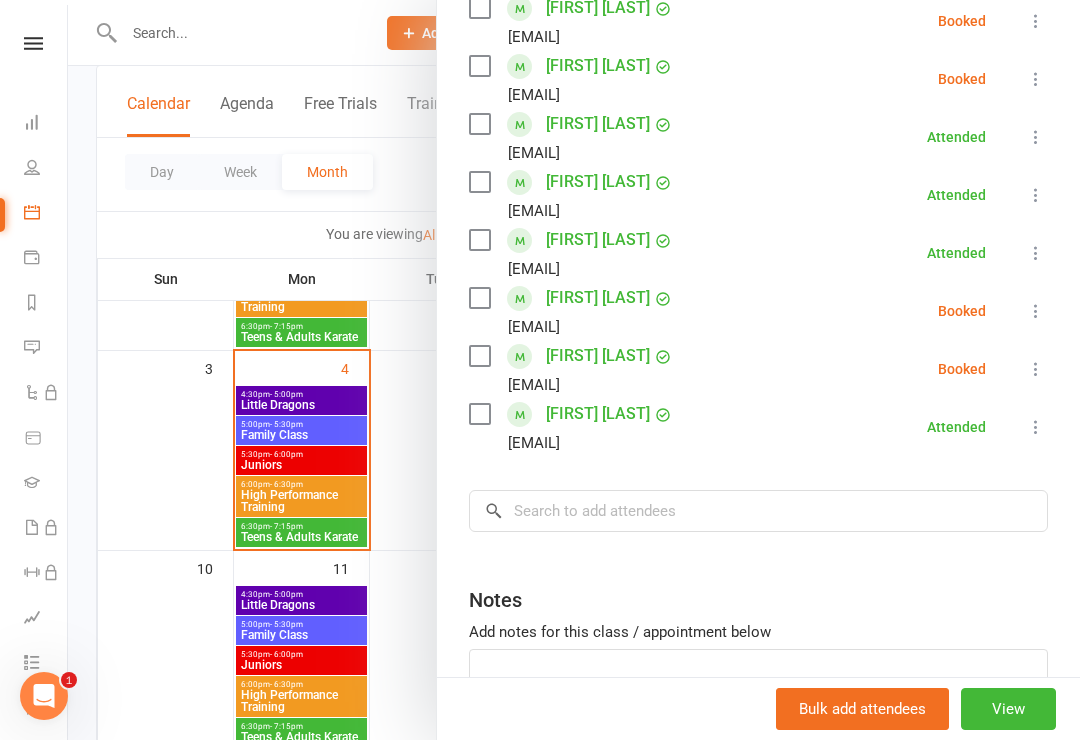 scroll, scrollTop: 602, scrollLeft: 0, axis: vertical 